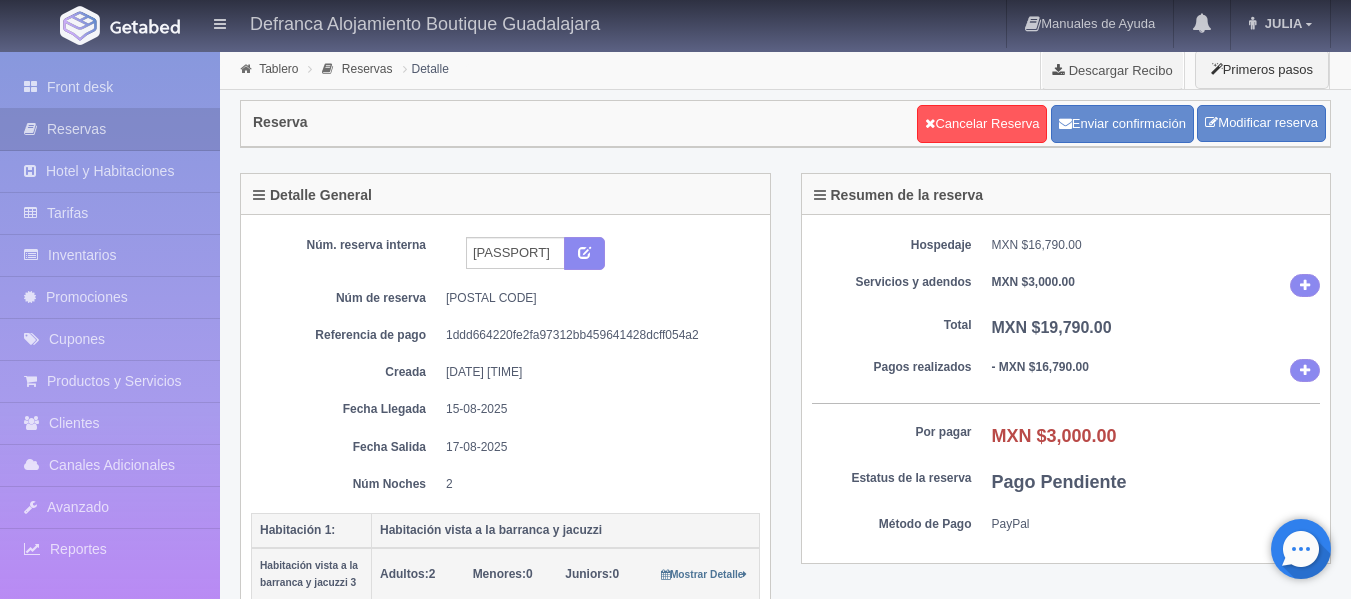 scroll, scrollTop: 600, scrollLeft: 0, axis: vertical 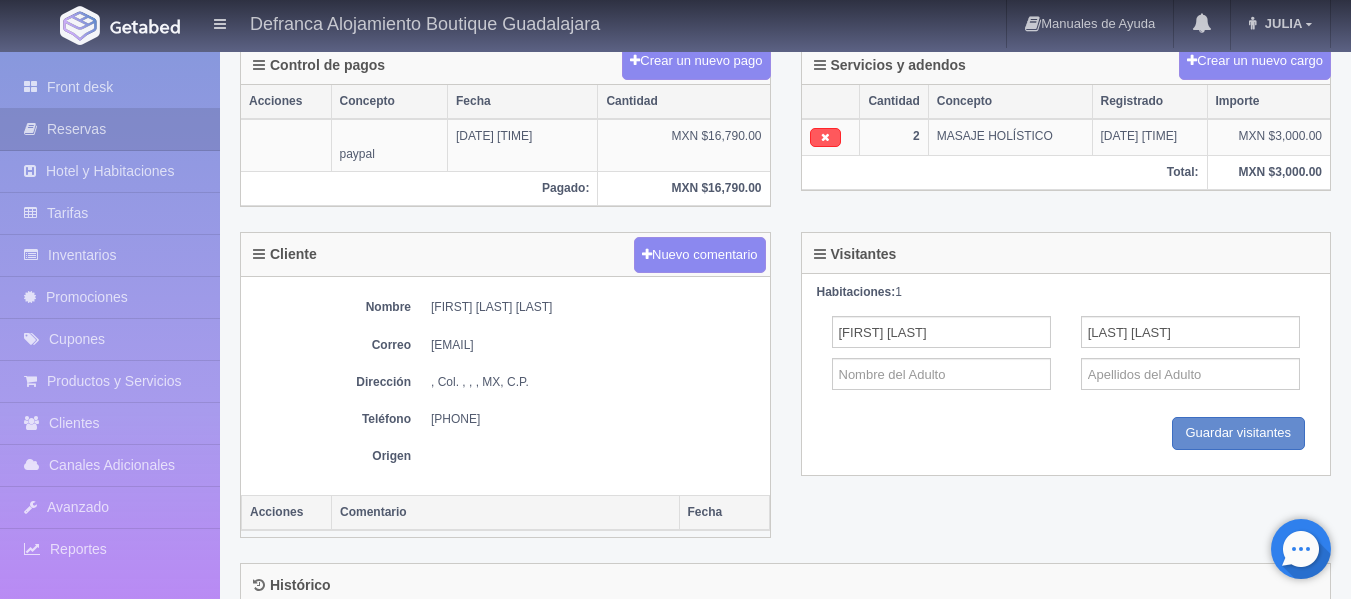 click on "Front desk" at bounding box center (110, 87) 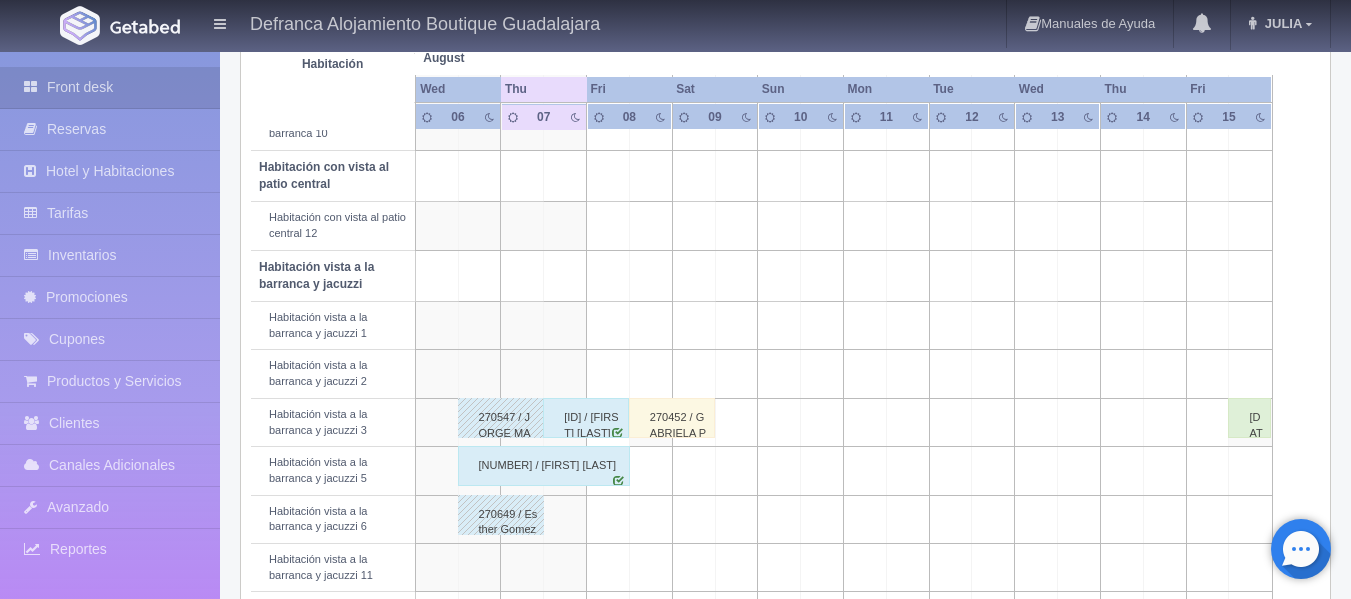 scroll, scrollTop: 600, scrollLeft: 0, axis: vertical 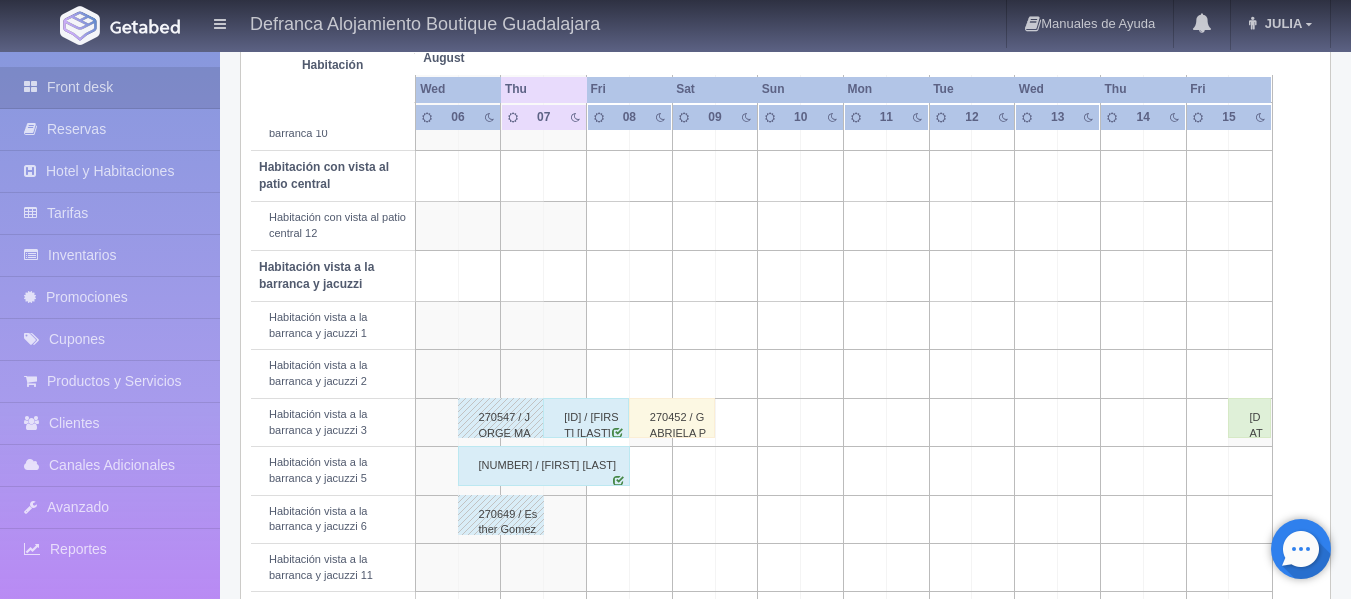 click at bounding box center (650, 519) 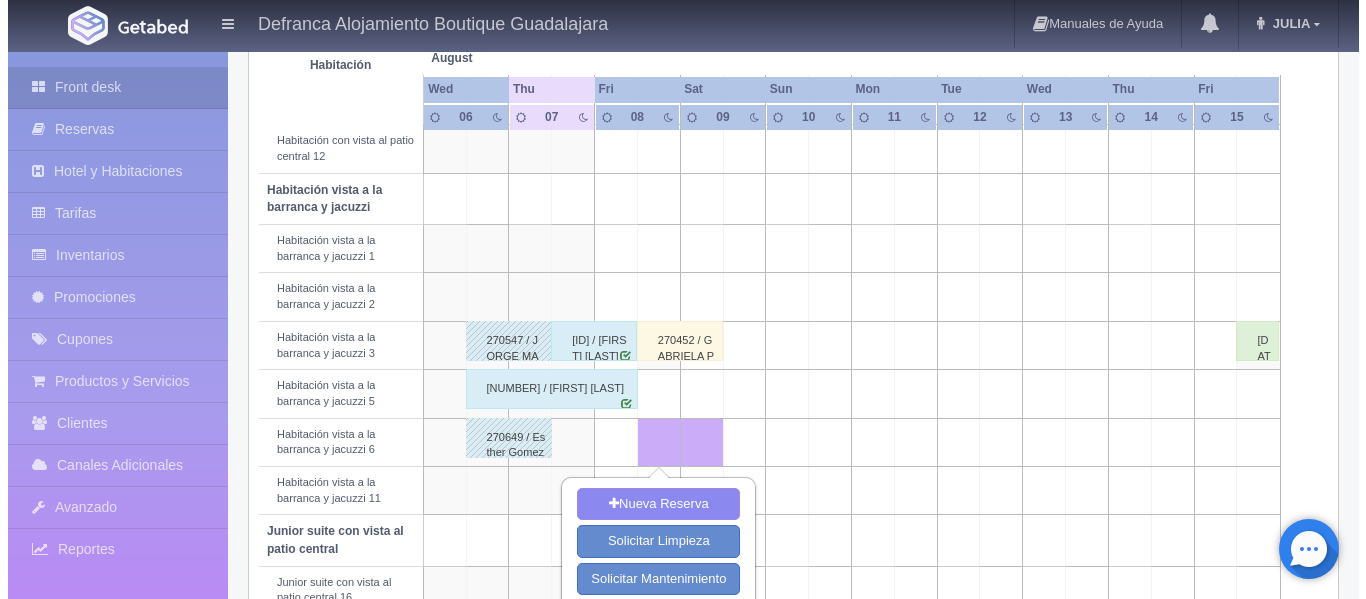 scroll, scrollTop: 700, scrollLeft: 0, axis: vertical 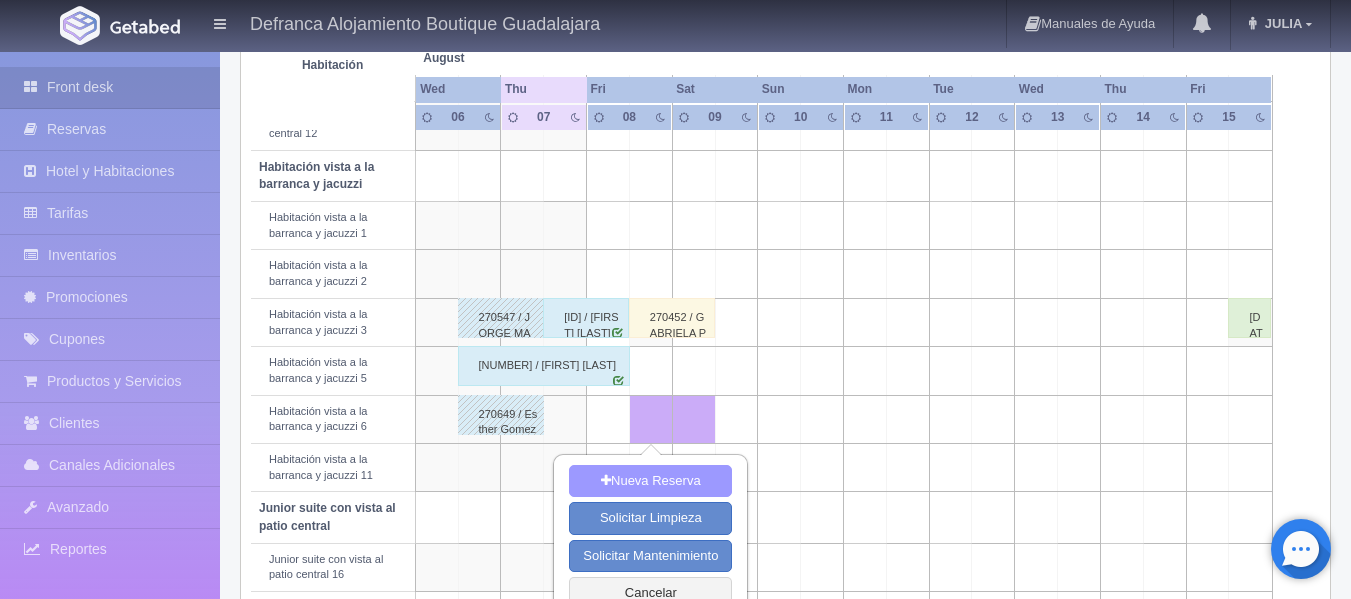 click on "Nueva Reserva" at bounding box center [650, 481] 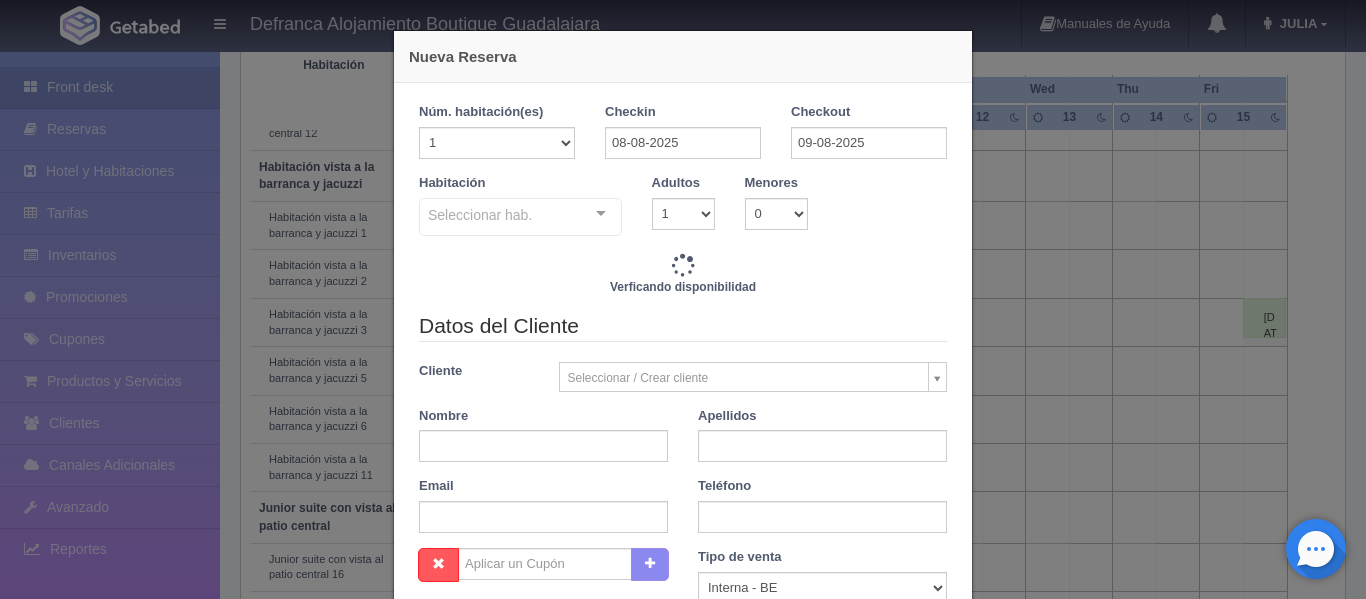 checkbox on "false" 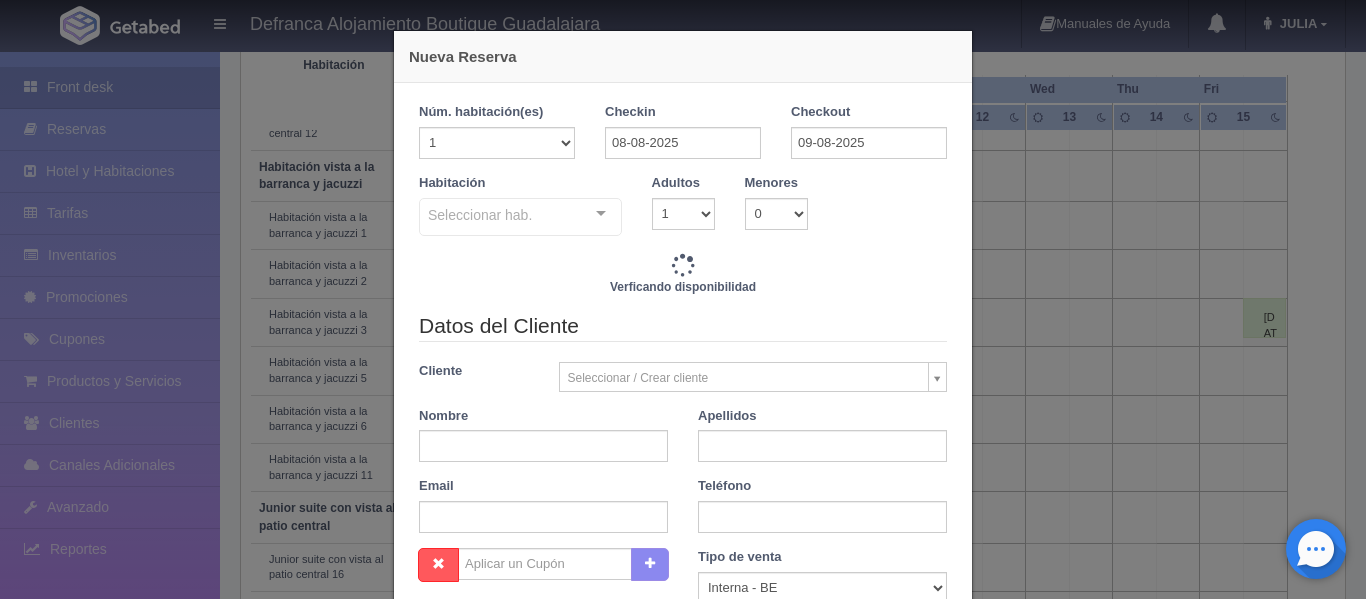 type on "8395.00" 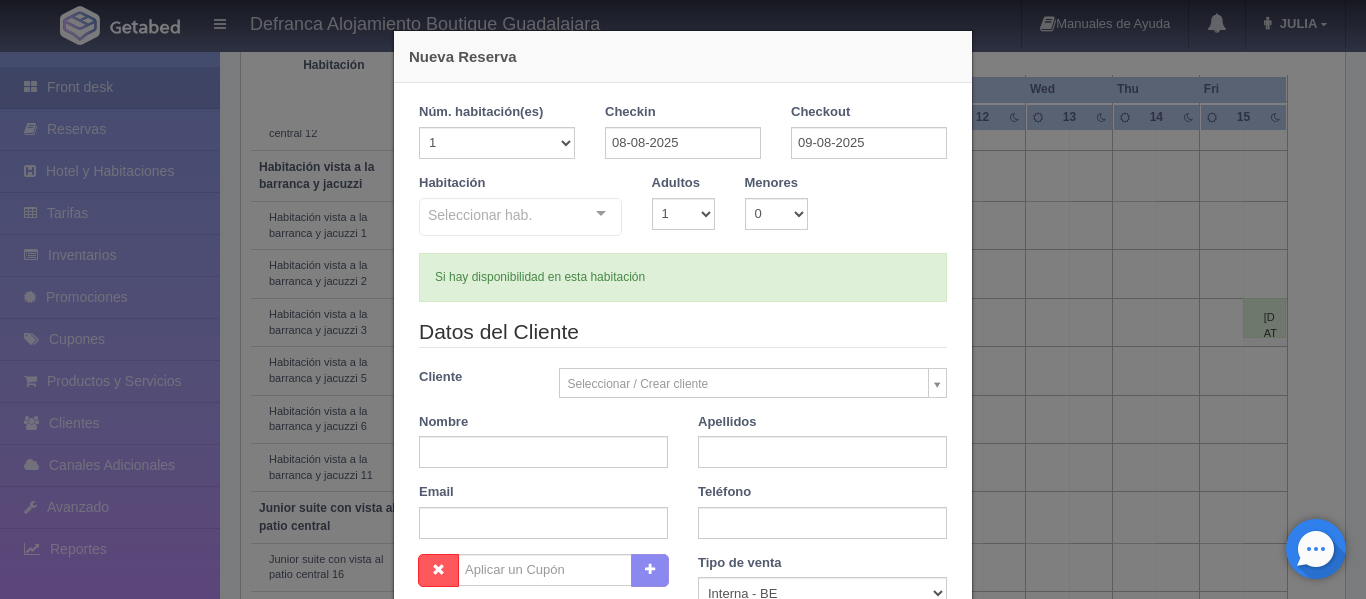 checkbox on "false" 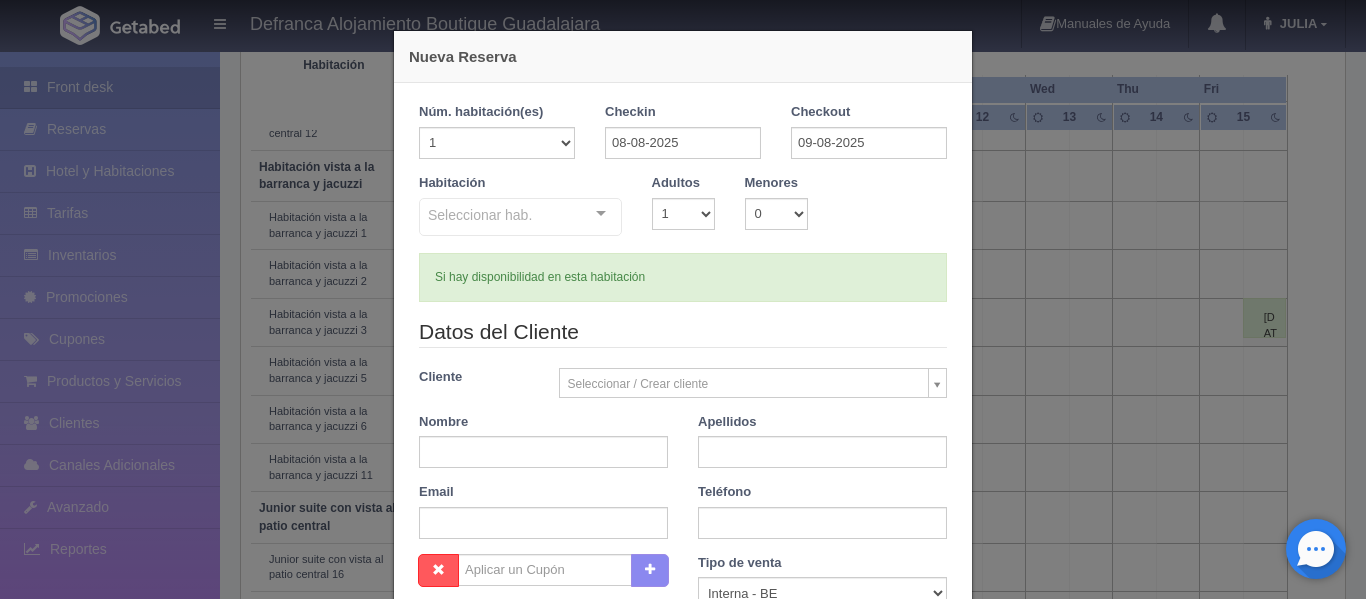 click on "Seleccionar hab.
Habitación vista a la barranca y jacuzzi  Habitación vista a la barranca y jacuzzi  - Sin asignar   Habitación vista a la barranca y jacuzzi  1   Habitación vista a la barranca y jacuzzi  2   Habitación vista a la barranca y jacuzzi  5   Habitación vista a la barranca y jacuzzi  6   Habitación vista a la barranca y jacuzzi  11     Master Suite Master Suite - Sin asignar   Master Suite 7     Habitación con vista a la barranca Habitación con vista a la barranca - Sin asignar   Habitación con vista a la barranca 4   Habitación con vista a la barranca 8   Habitación con vista a la barranca 9   Habitación con vista a la barranca 10     Suite doble con vista a los jardines  Suite doble con vista a los jardines  - Sin asignar   Suite doble con vista a los jardines  14     Junior suite con vista al patio central  Junior suite con vista al patio central  - Sin asignar   Junior suite con vista al patio central  16             List is empty." at bounding box center (520, 218) 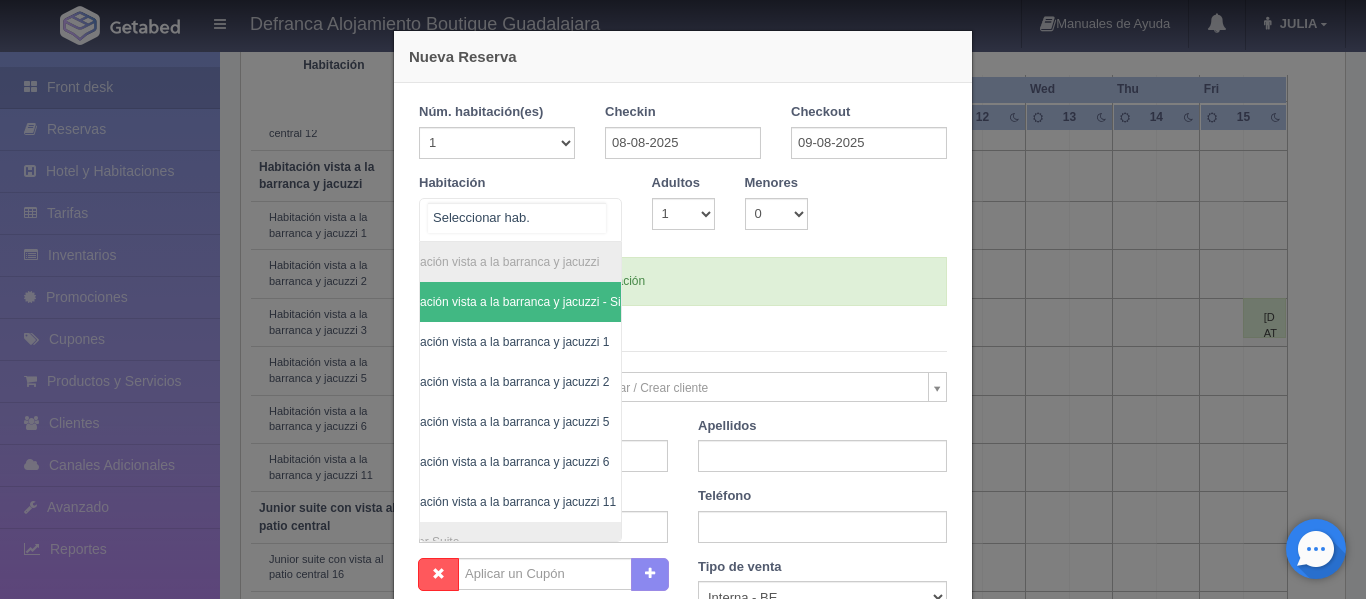 scroll, scrollTop: 0, scrollLeft: 80, axis: horizontal 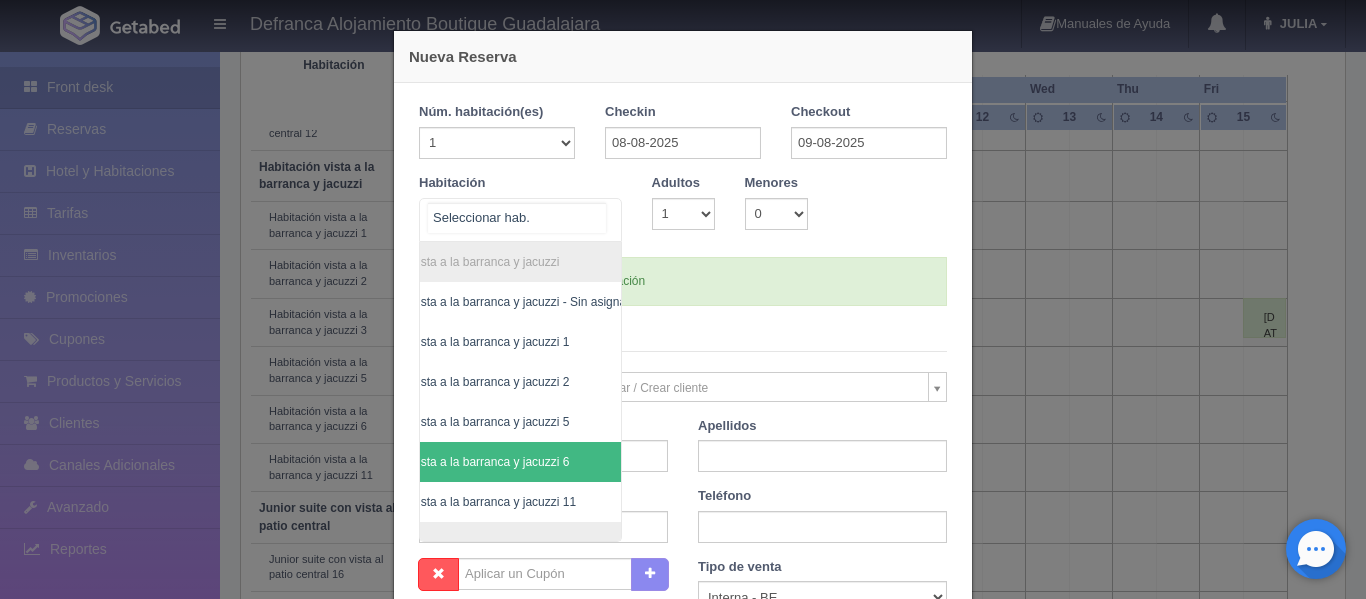 click on "Habitación vista a la barranca y jacuzzi  6" at bounding box center [491, 462] 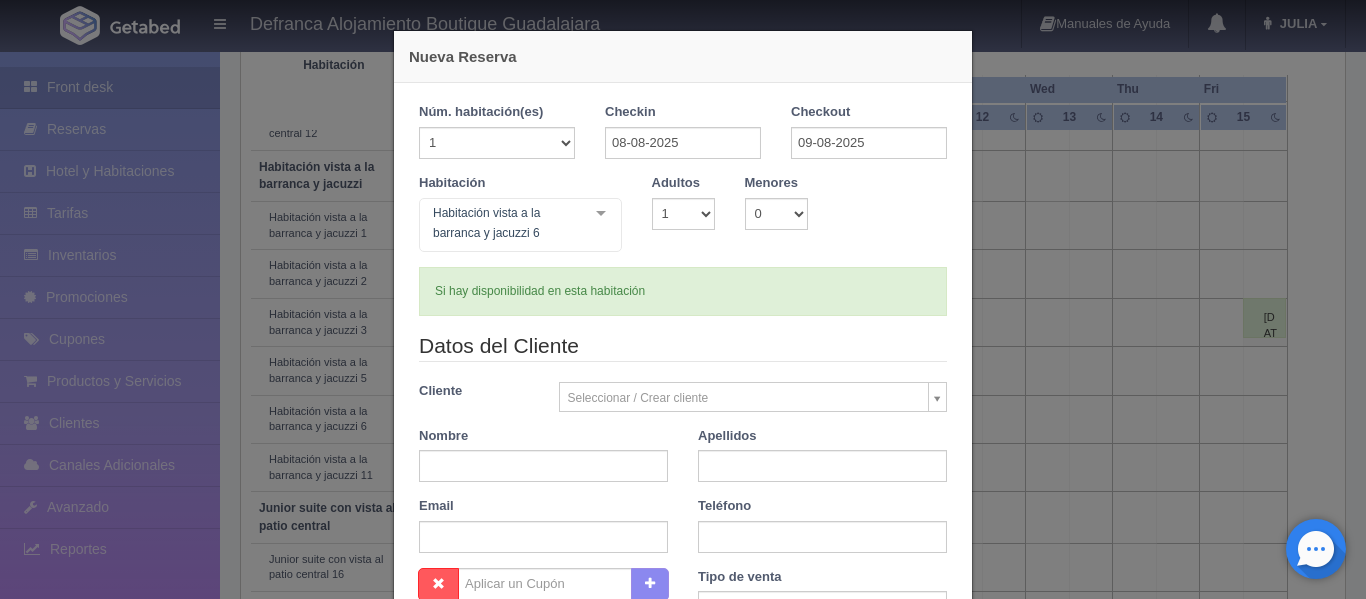 type 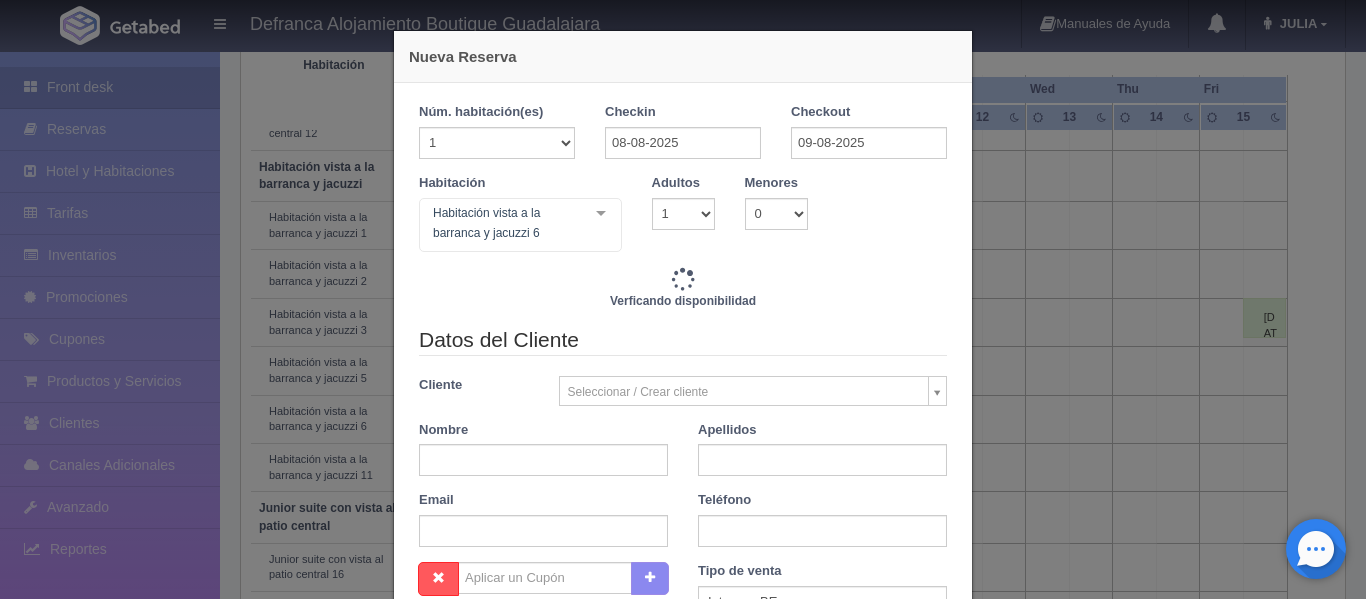 type on "8395.00" 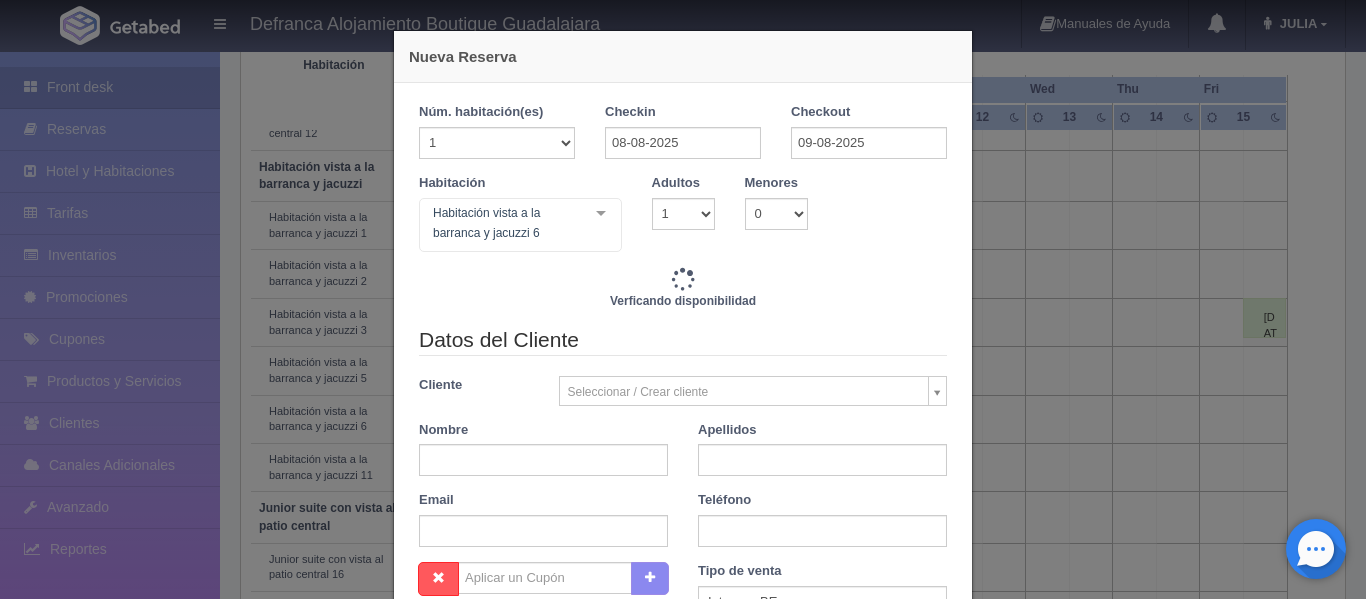 checkbox on "false" 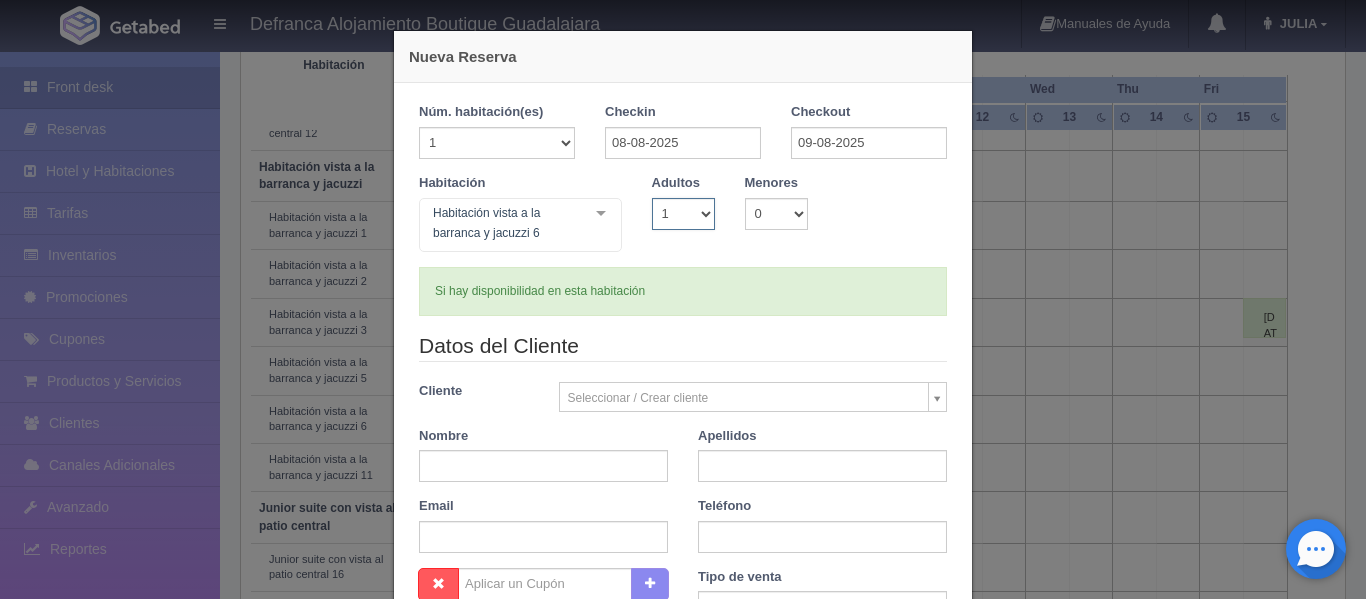 click on "1   2   3   4   5   6   7   8   9   10" at bounding box center (683, 214) 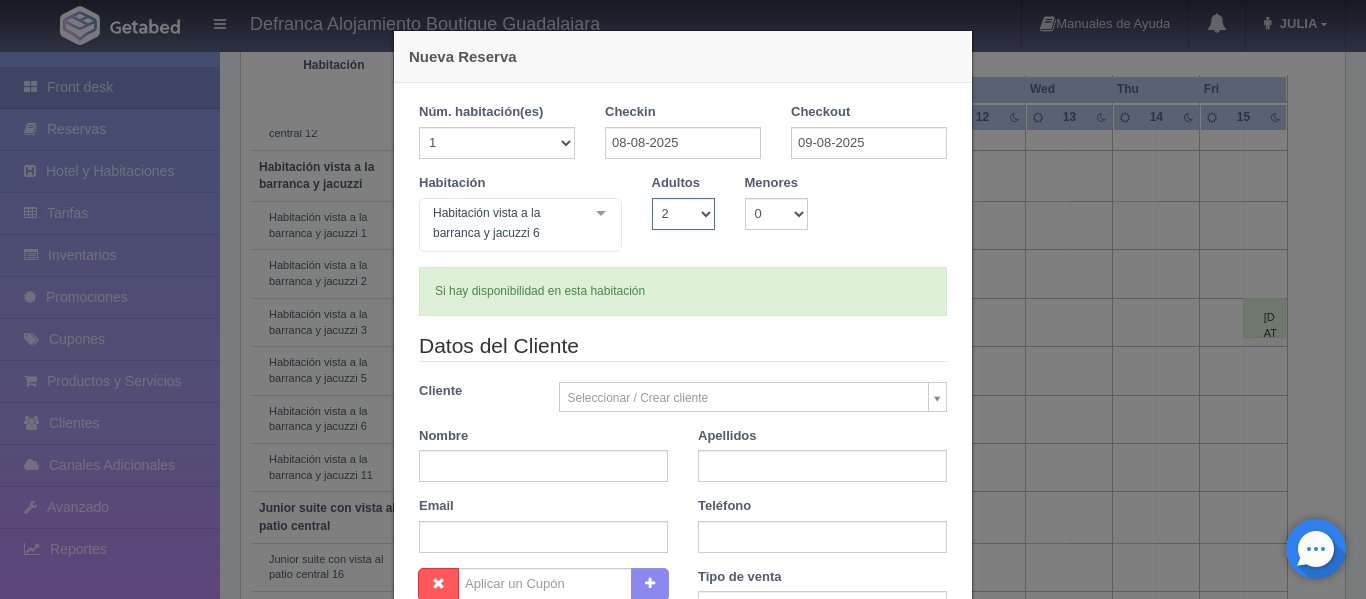 click on "1   2   3   4   5   6   7   8   9   10" at bounding box center (683, 214) 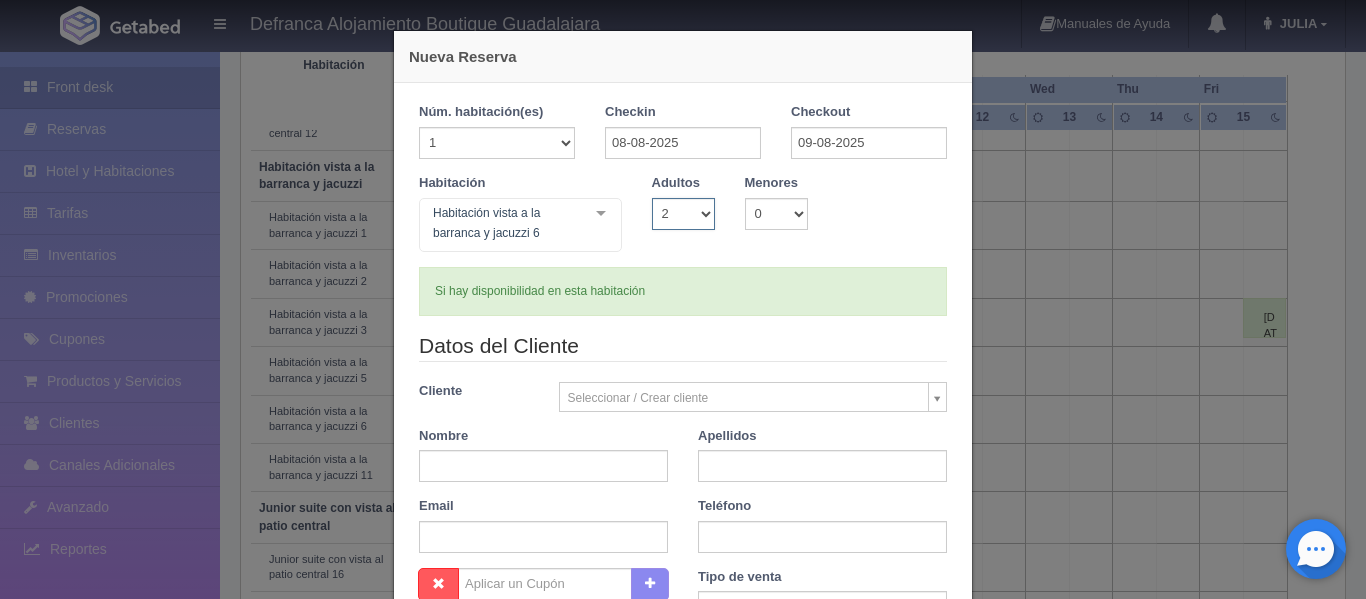 type 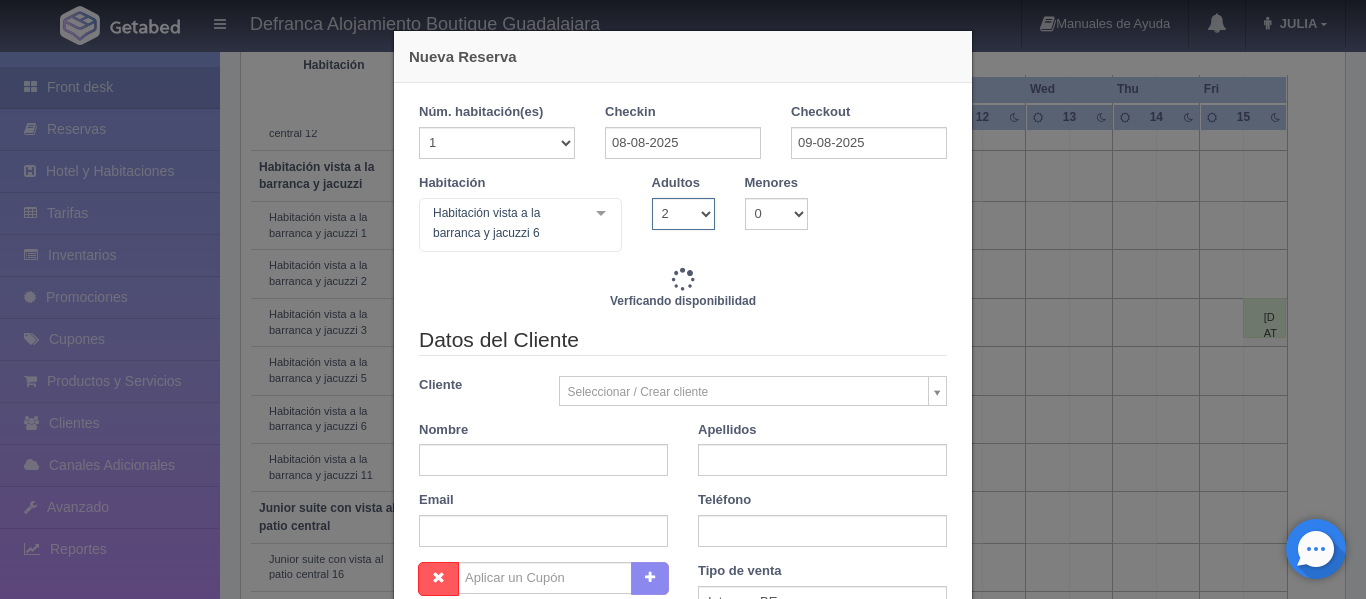 type on "8395.00" 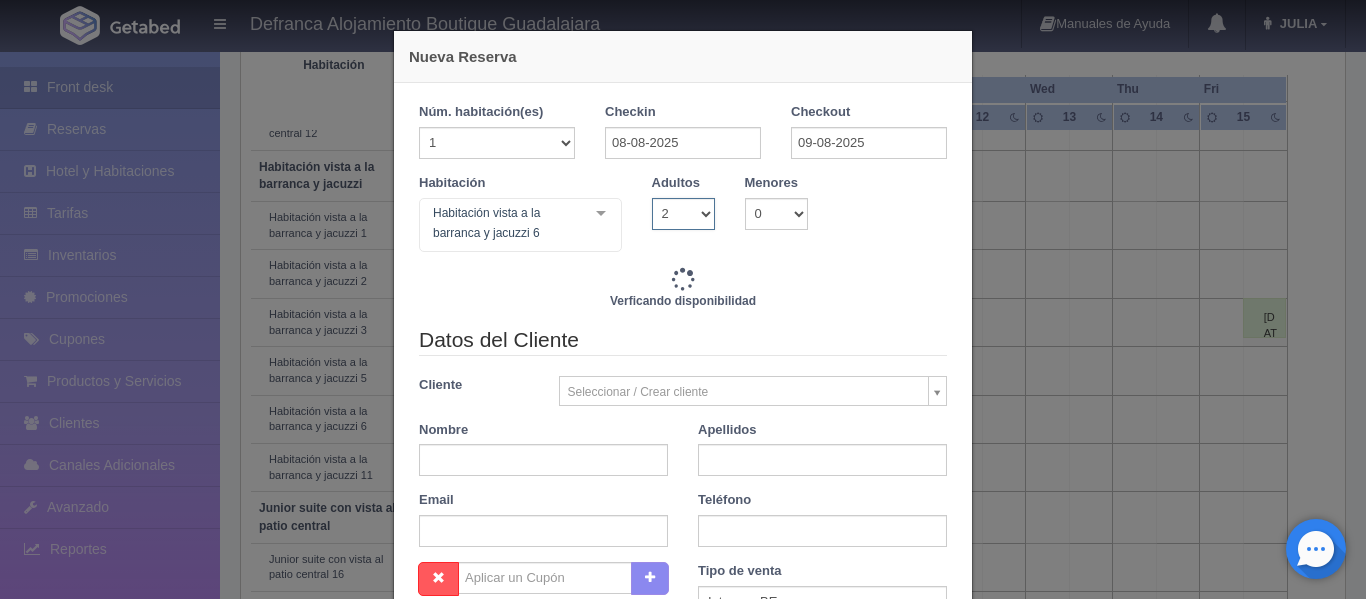 checkbox on "false" 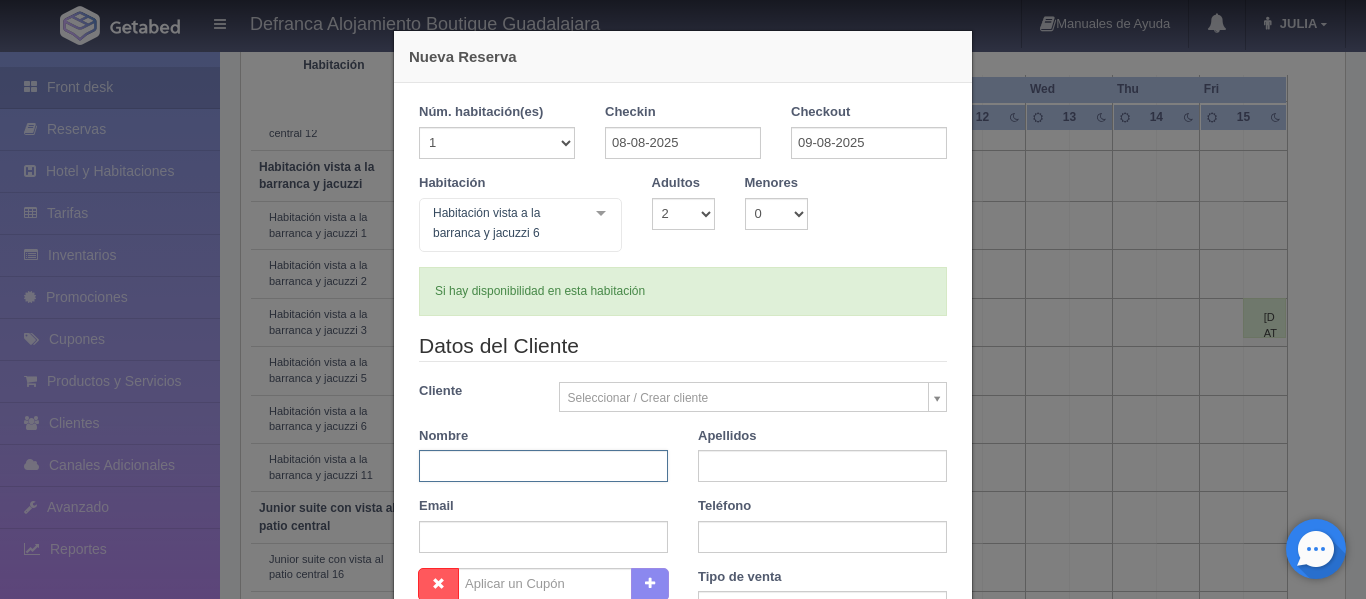 click at bounding box center [543, 466] 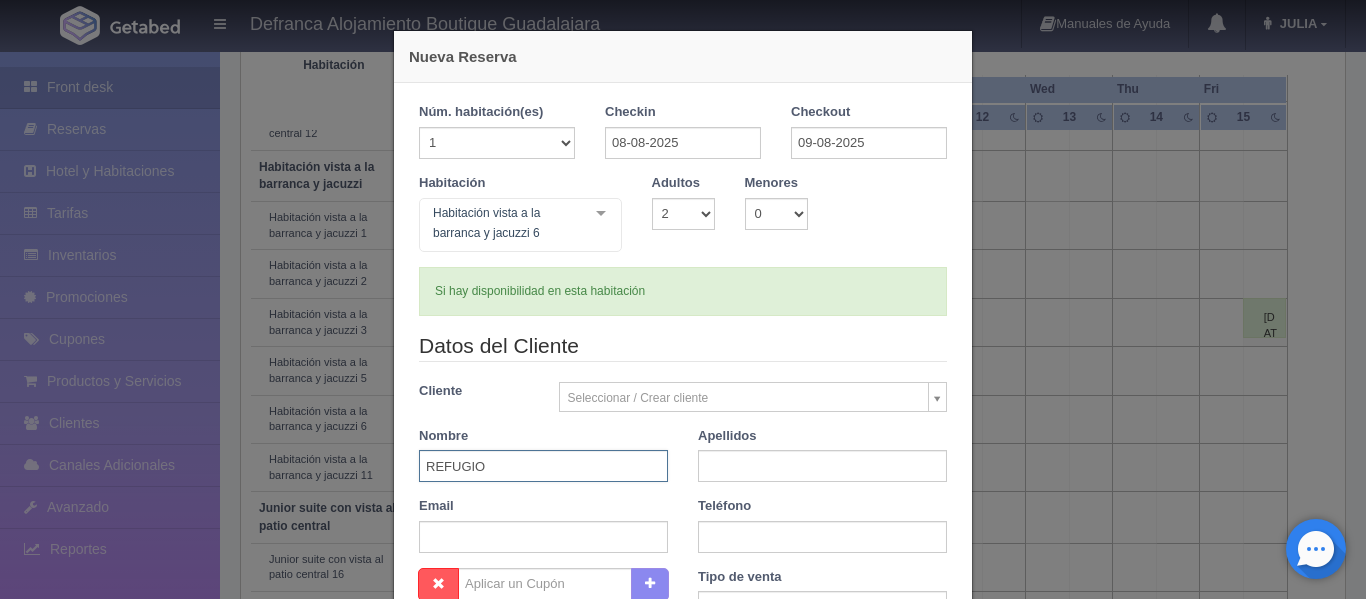 type on "REFUGIO" 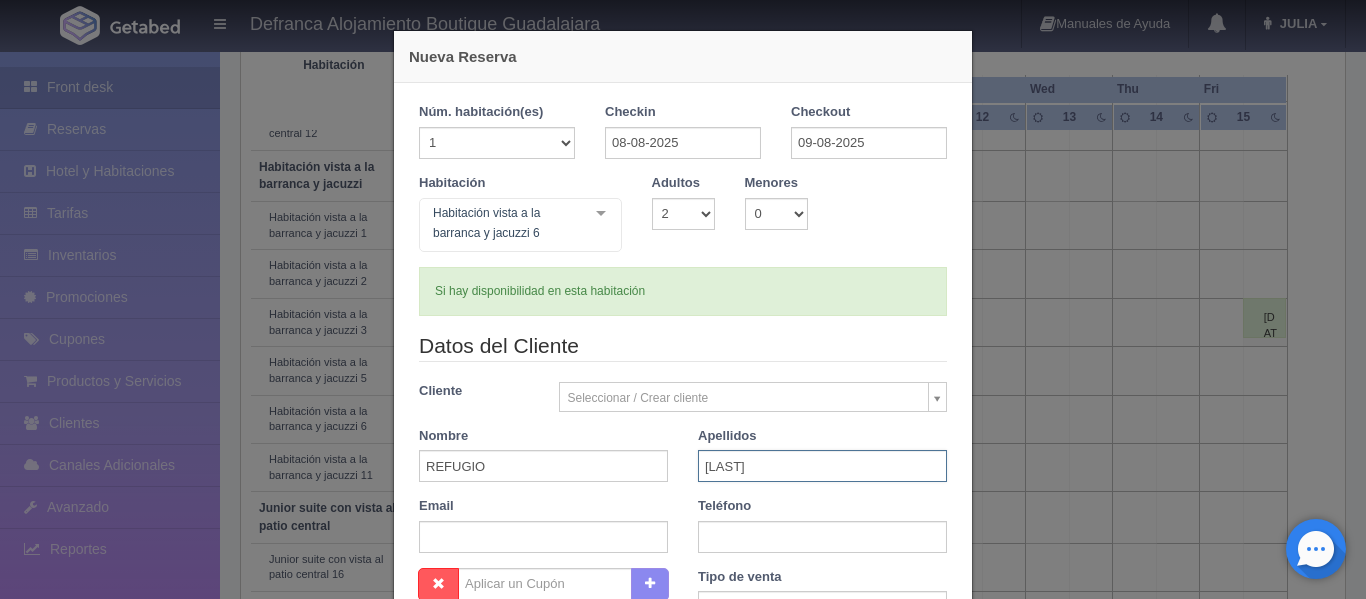 type on "[LAST]" 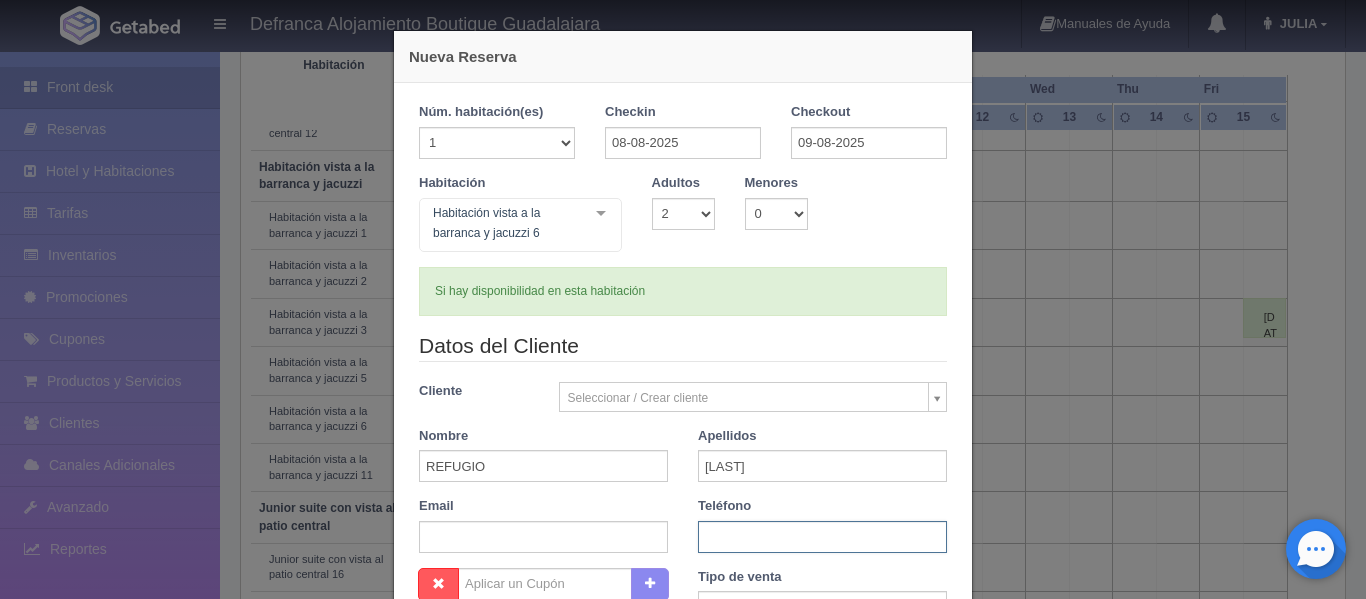 click at bounding box center [822, 537] 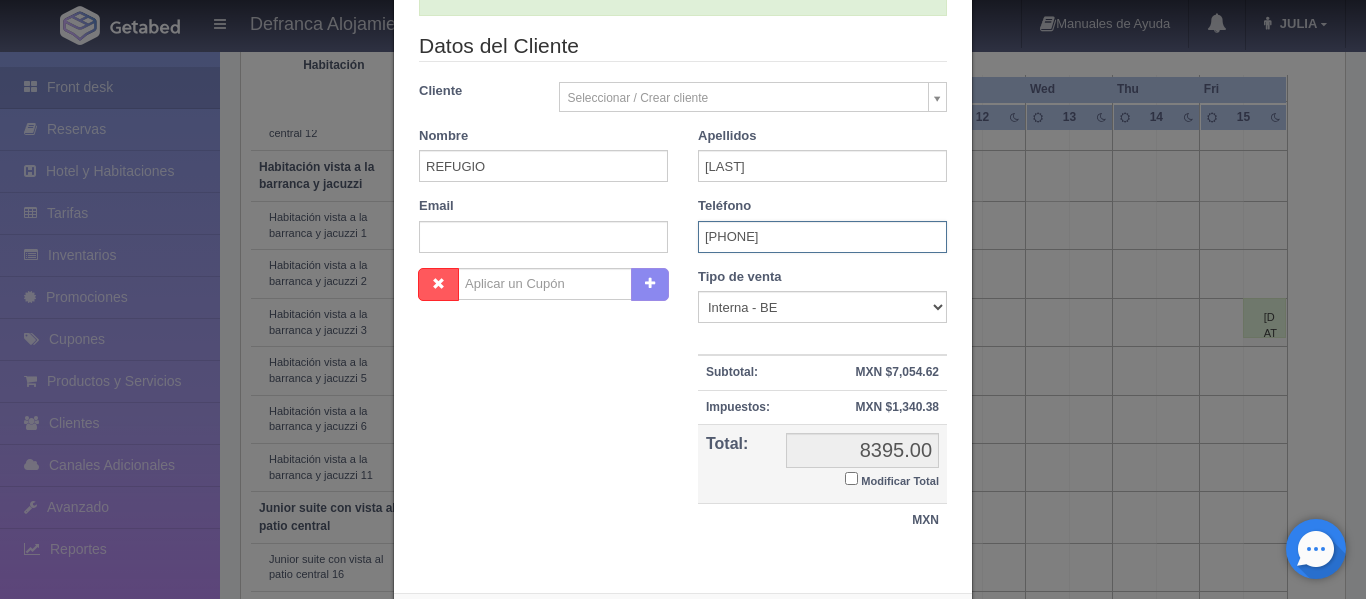 scroll, scrollTop: 398, scrollLeft: 0, axis: vertical 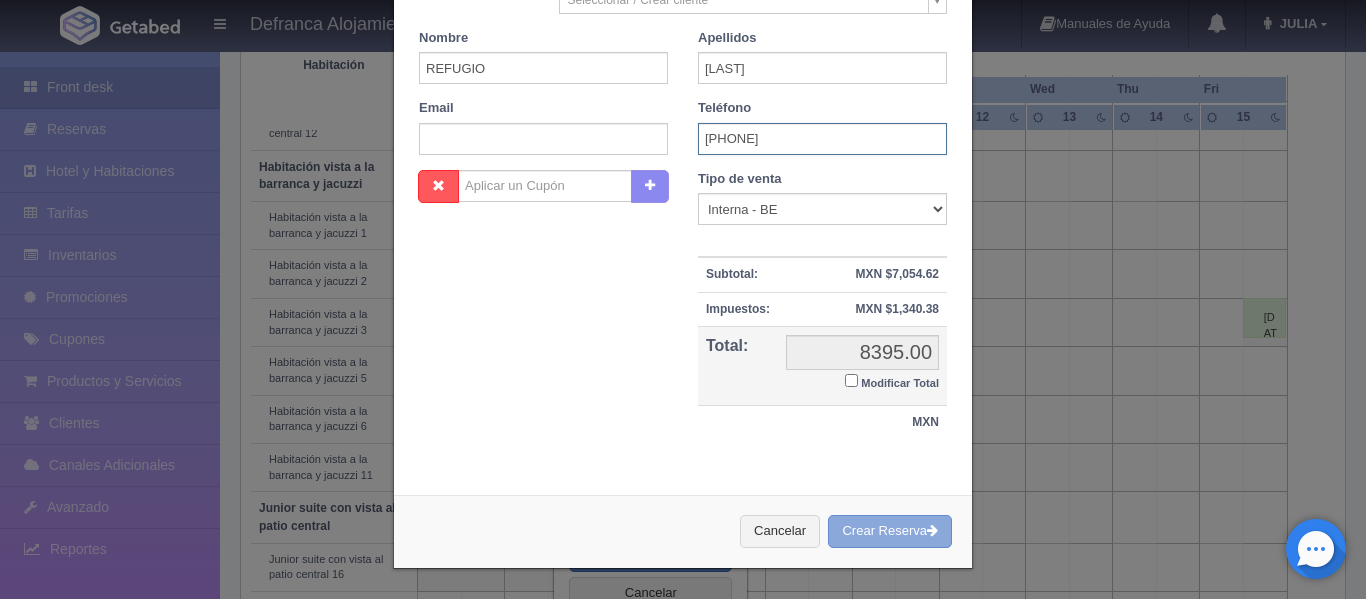 type on "[PHONE]" 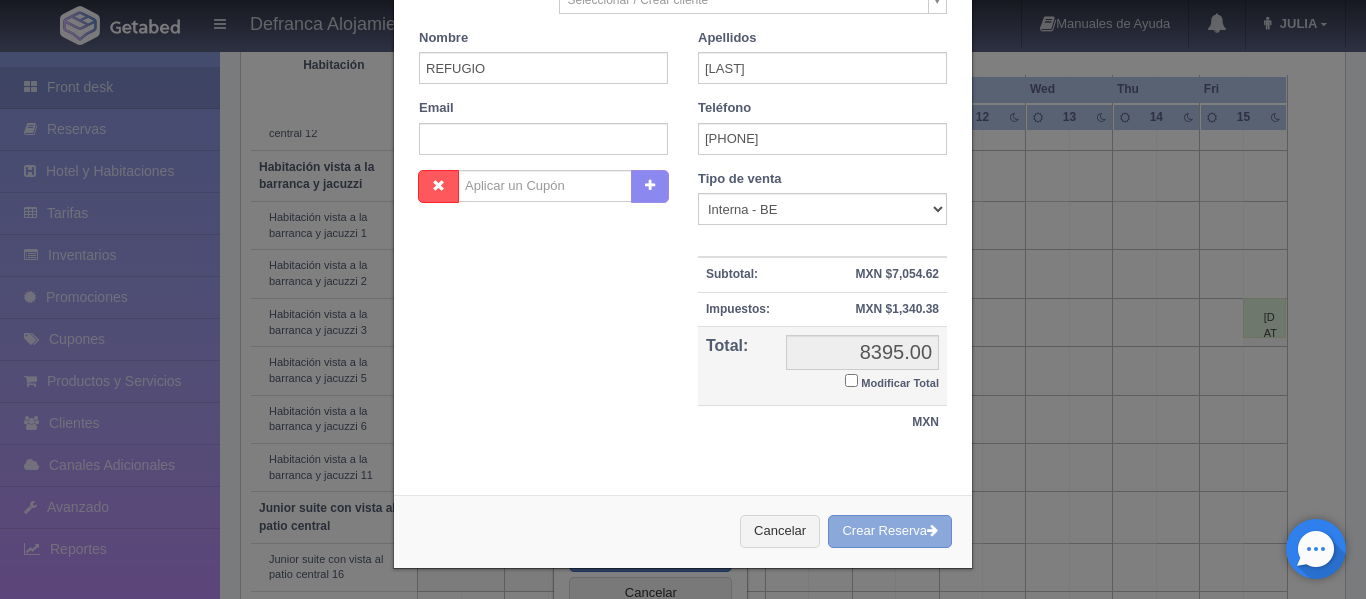 click on "Crear Reserva" at bounding box center [890, 531] 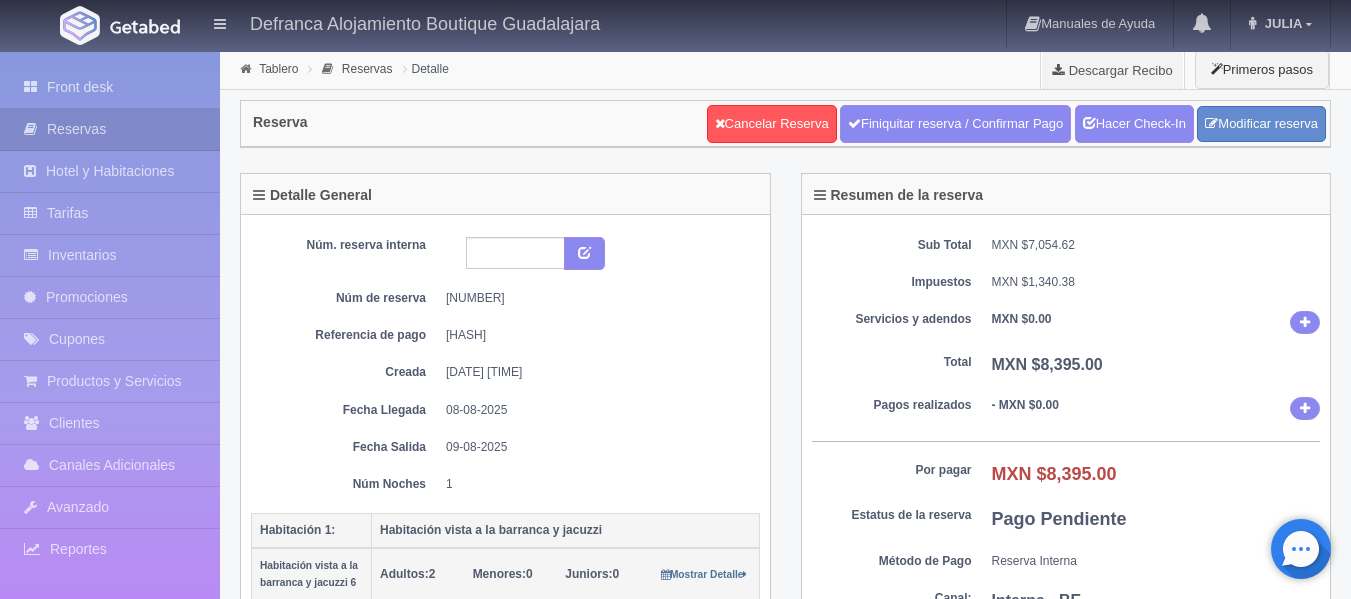 scroll, scrollTop: 0, scrollLeft: 0, axis: both 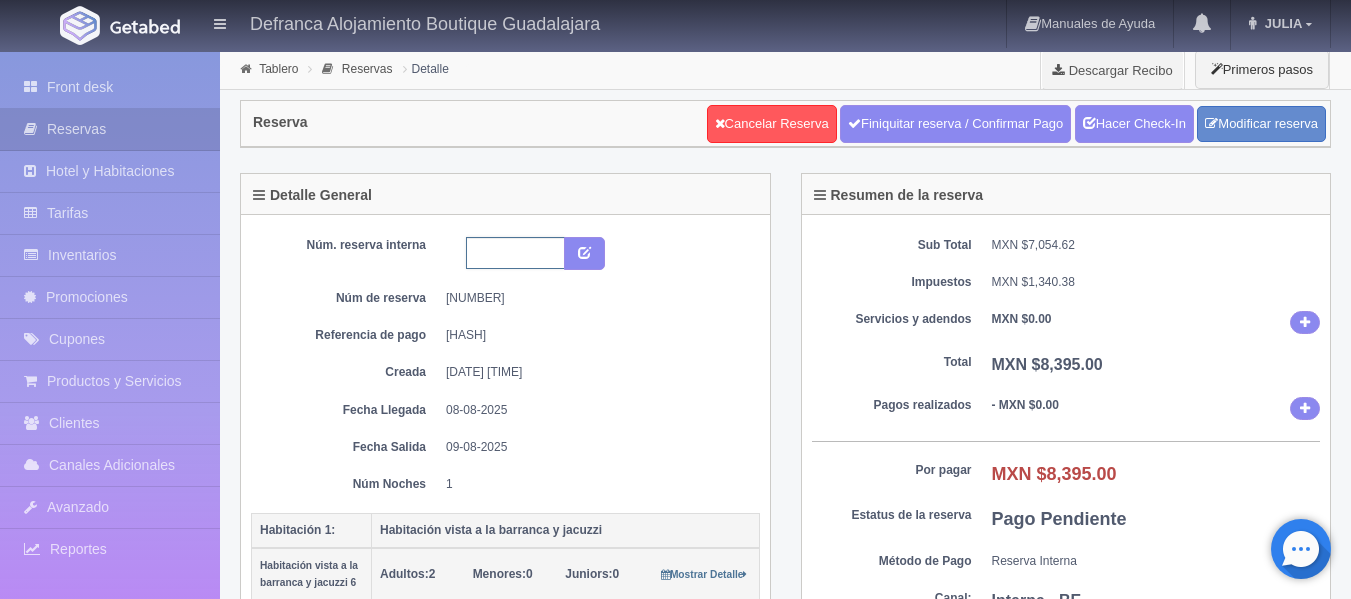 click at bounding box center [515, 253] 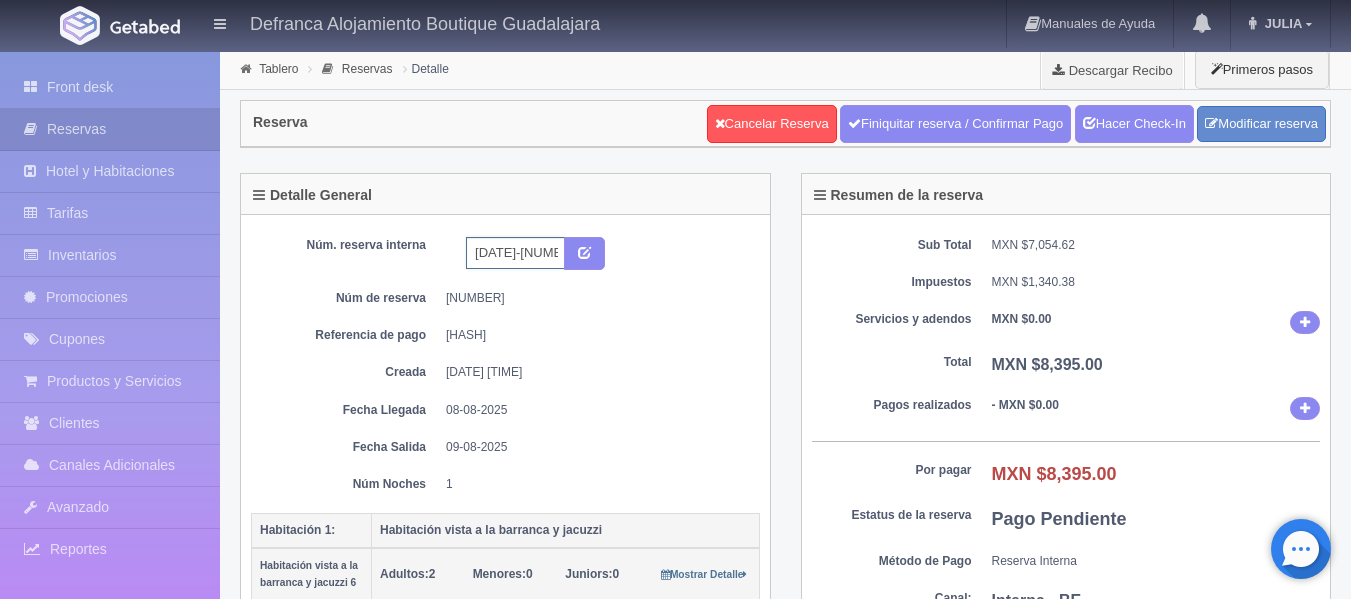 scroll, scrollTop: 0, scrollLeft: 50, axis: horizontal 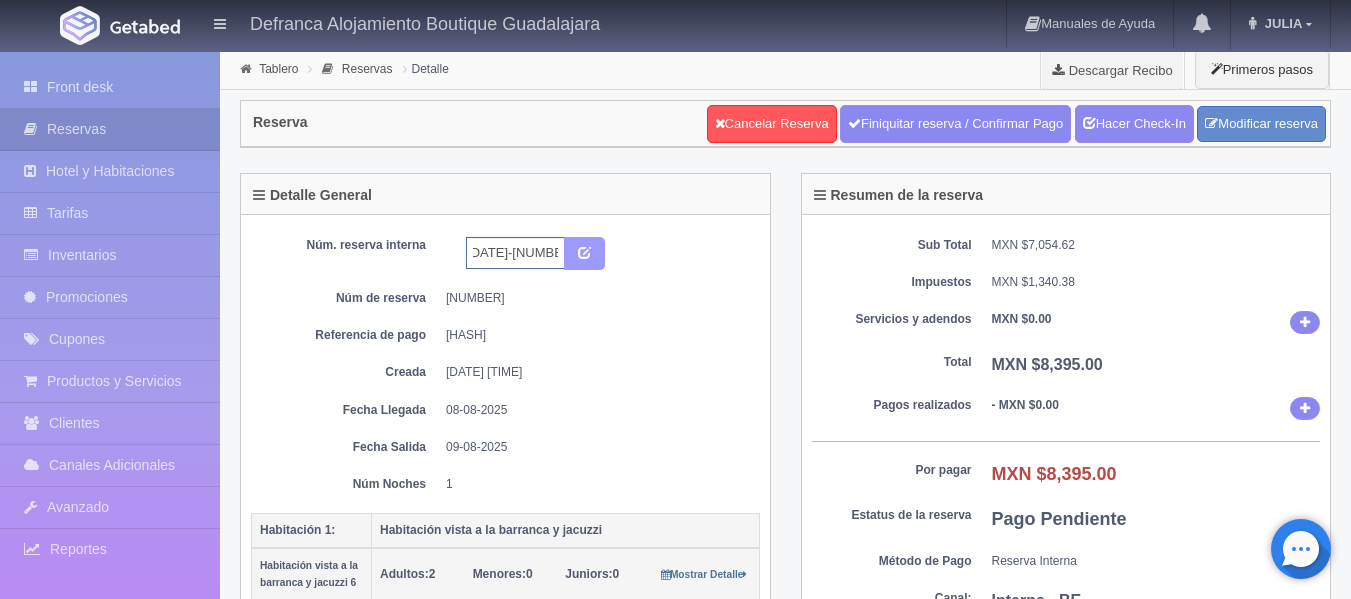 type on "HVBJ6 [DATE]-[NUMBER]" 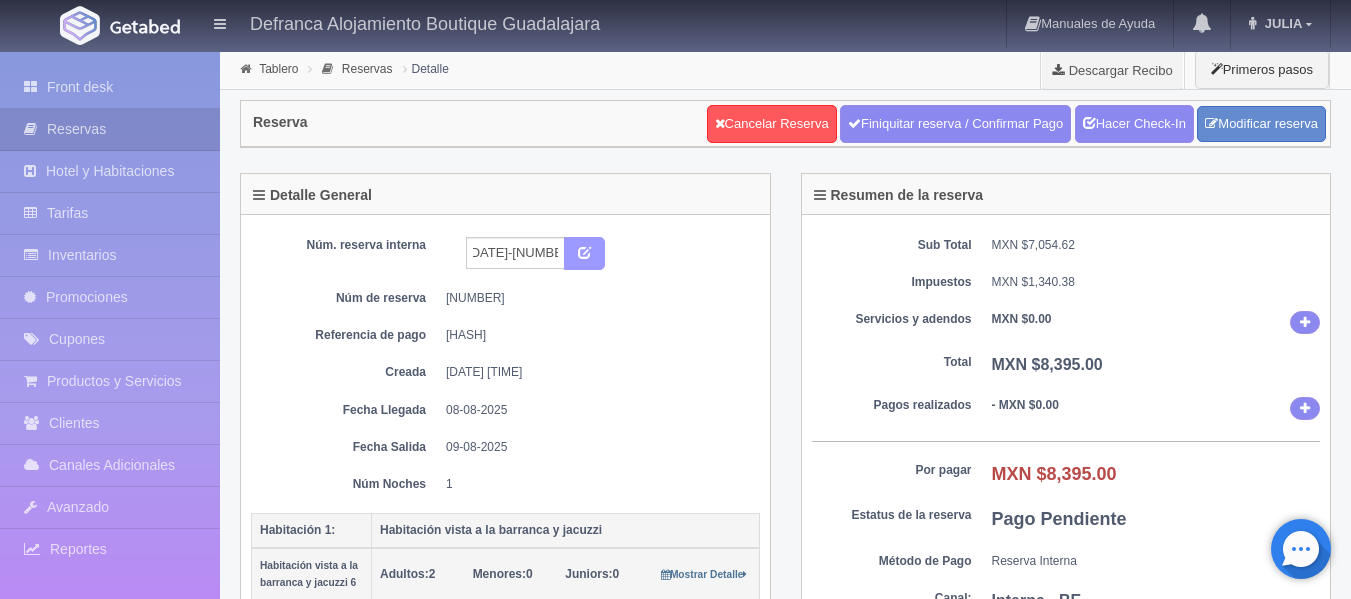scroll, scrollTop: 0, scrollLeft: 0, axis: both 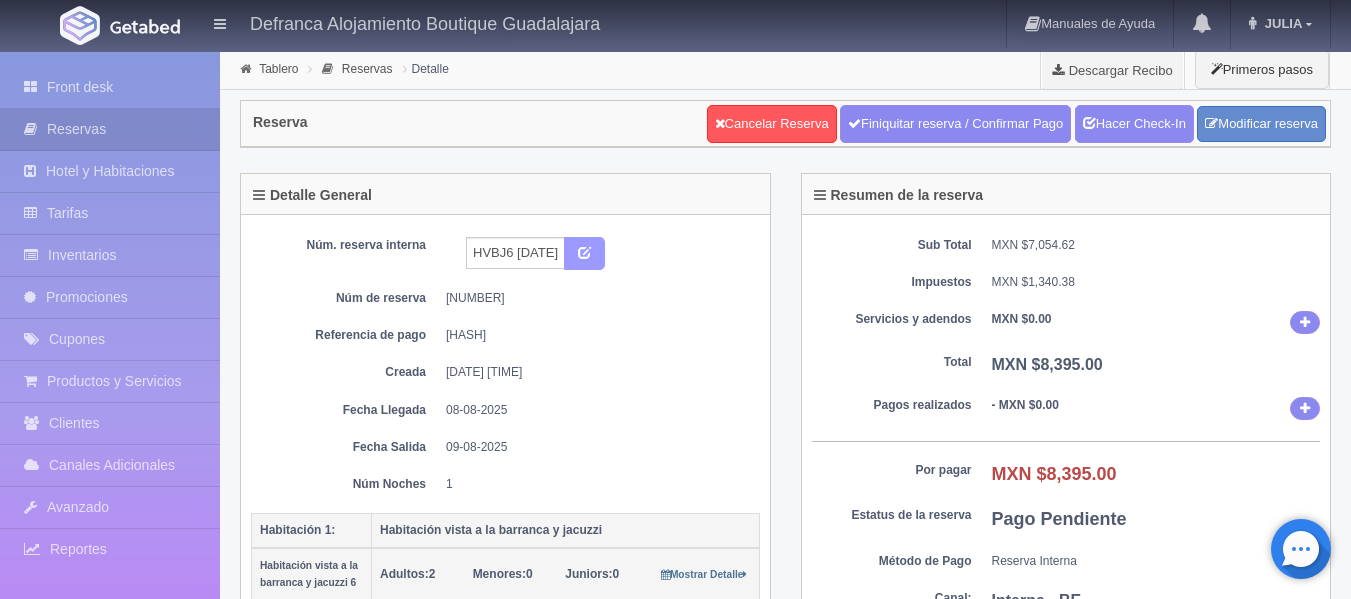 click at bounding box center (584, 254) 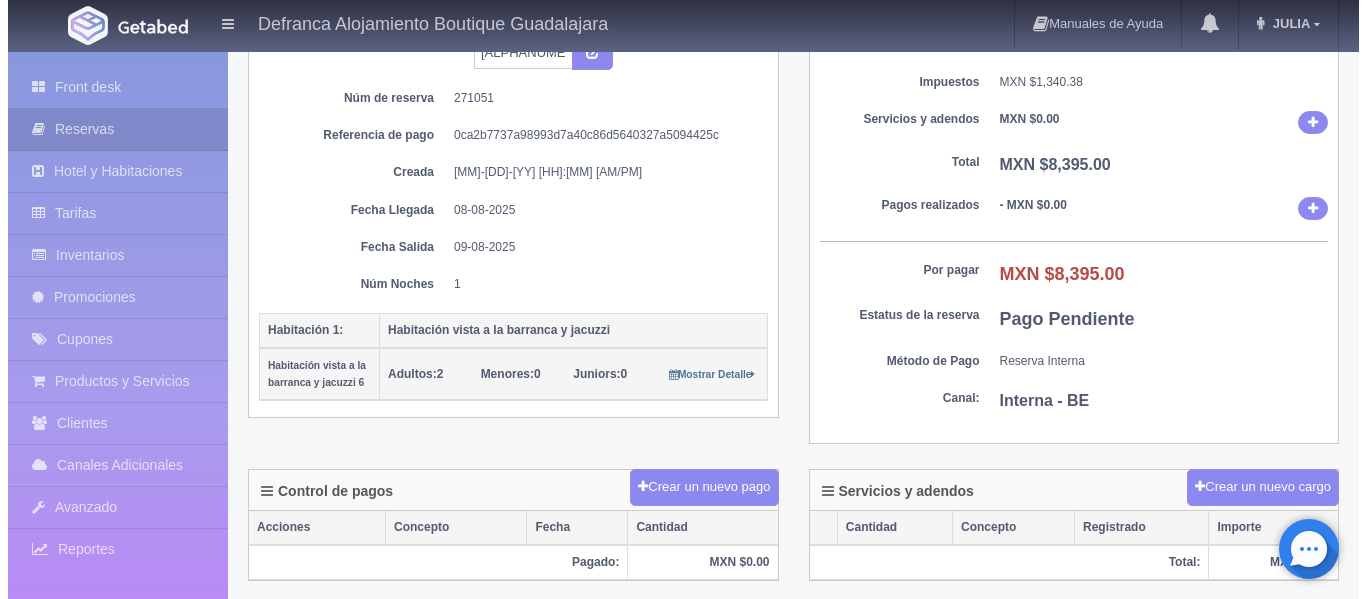 scroll, scrollTop: 300, scrollLeft: 0, axis: vertical 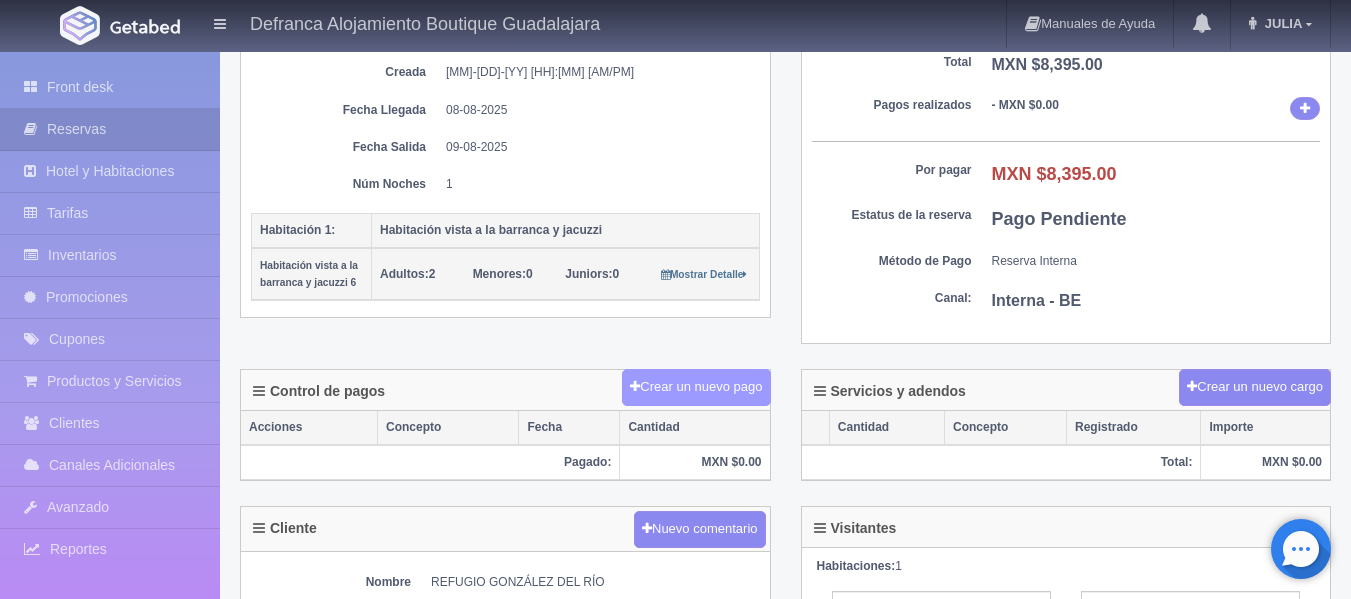 click on "Crear un nuevo pago" at bounding box center (696, 387) 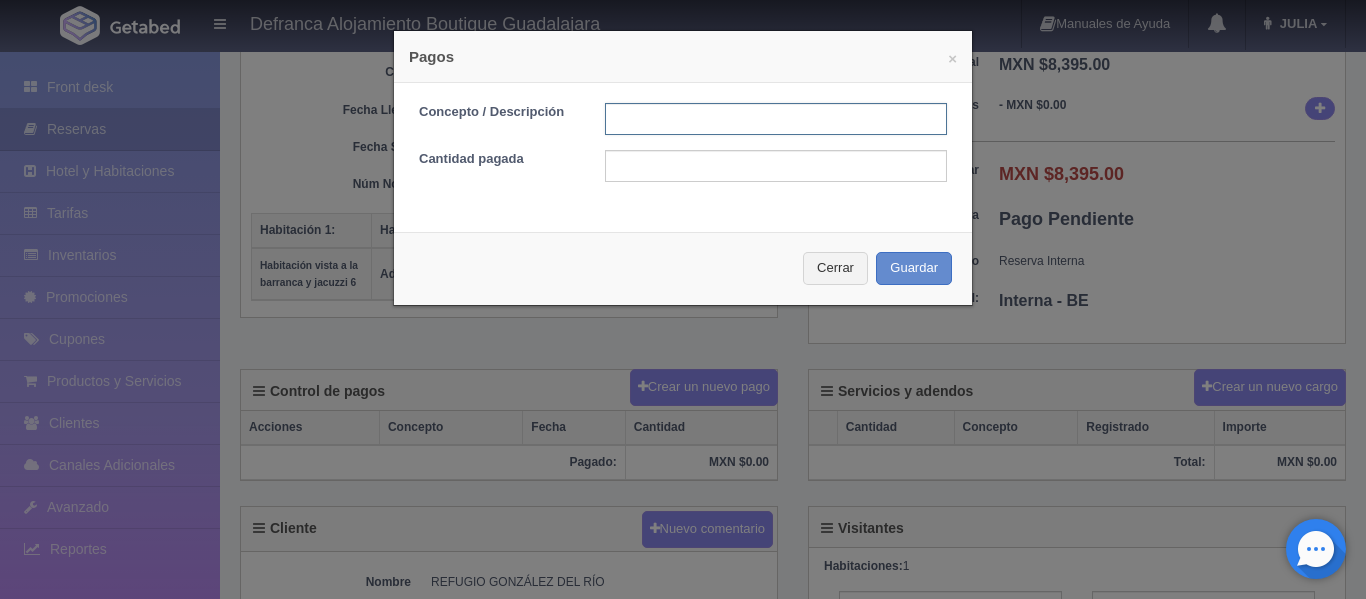 click at bounding box center [776, 119] 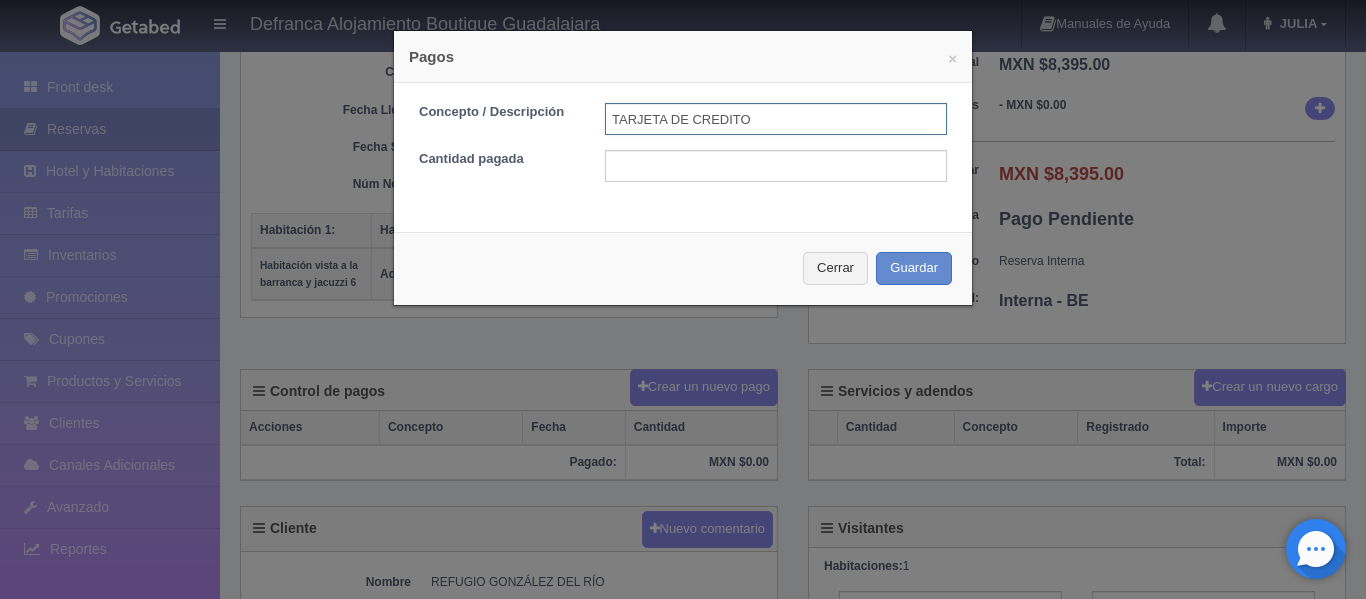 click on "TARJETA DE CREDITO" at bounding box center (776, 119) 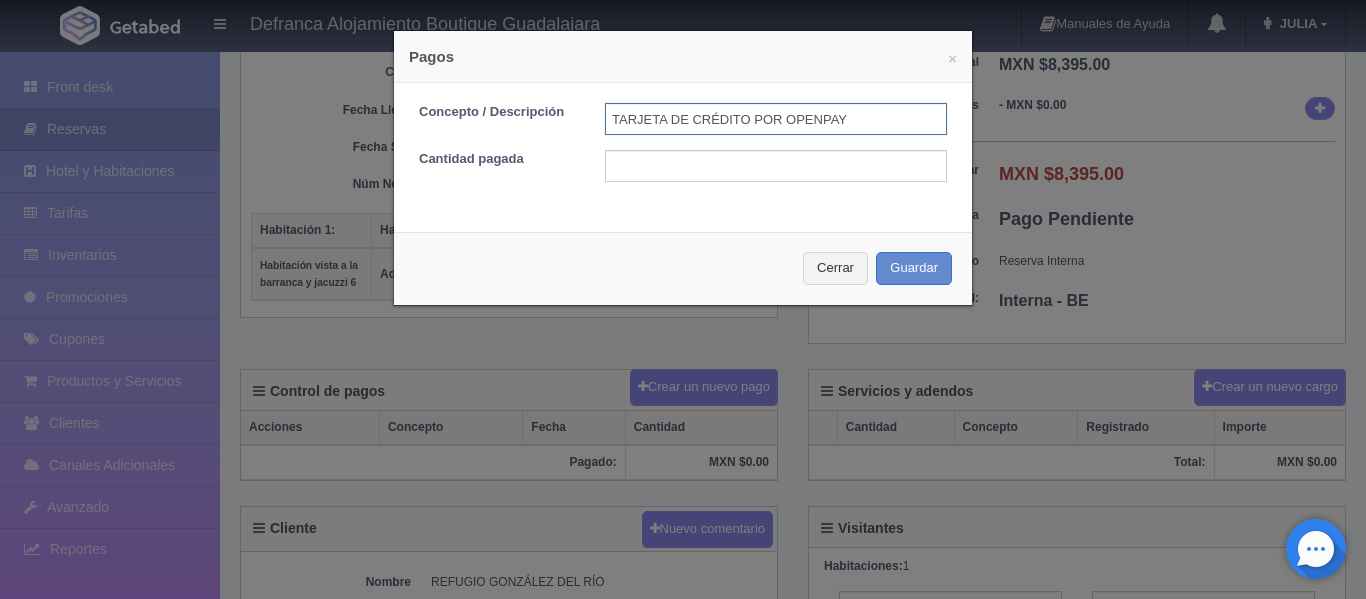 type on "TARJETA DE CREDITO POR OPENPAY" 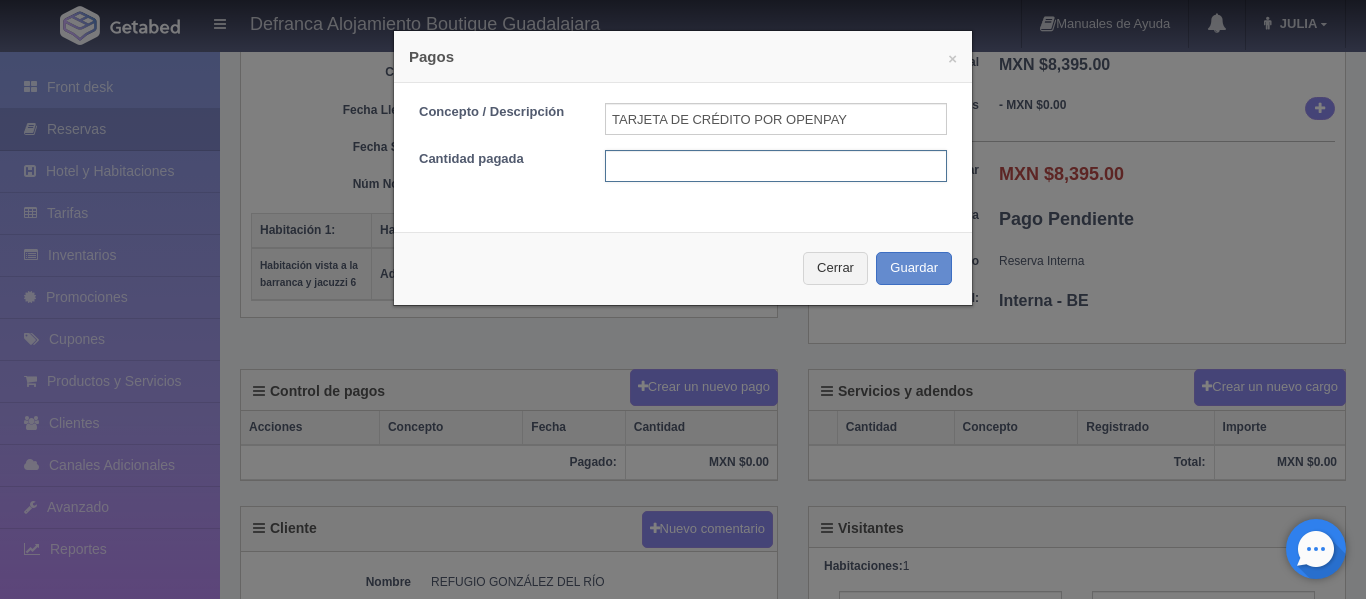 click at bounding box center [776, 166] 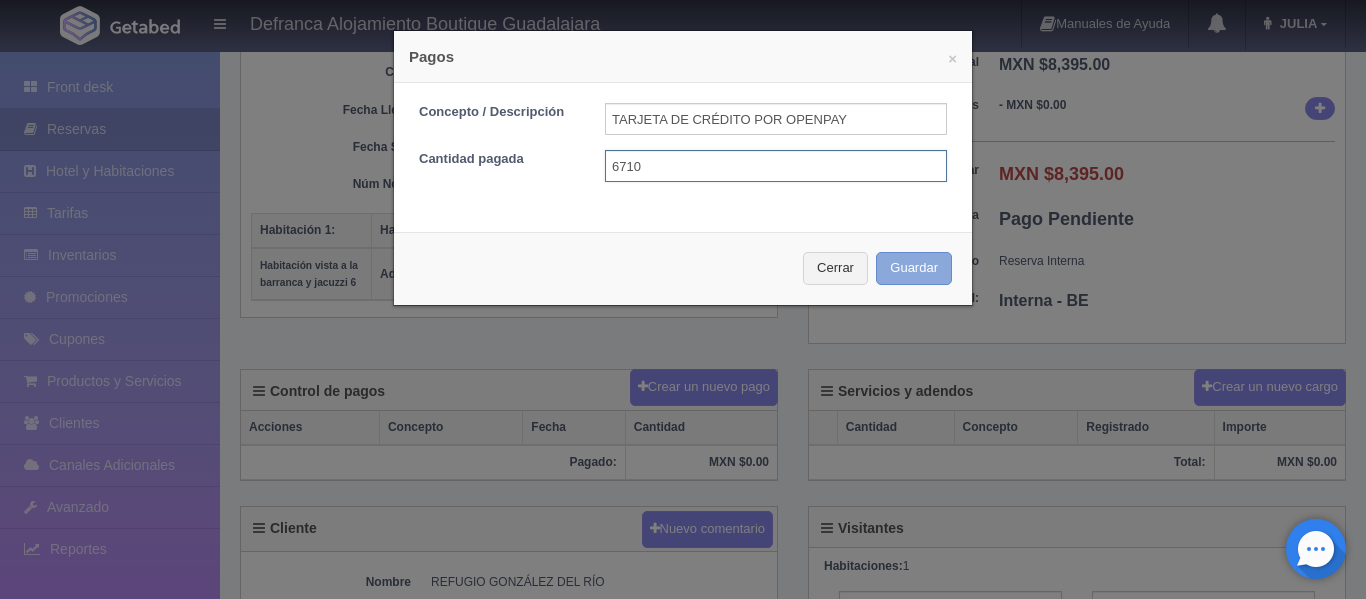 type on "6710" 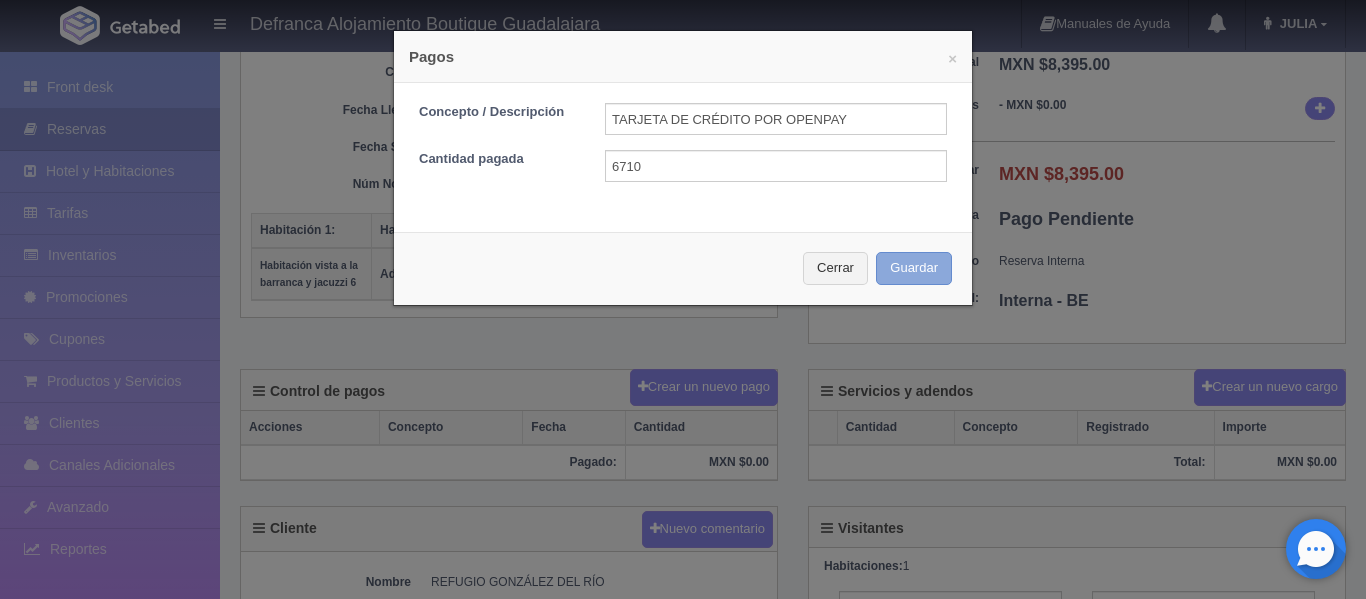 click on "Guardar" at bounding box center [914, 268] 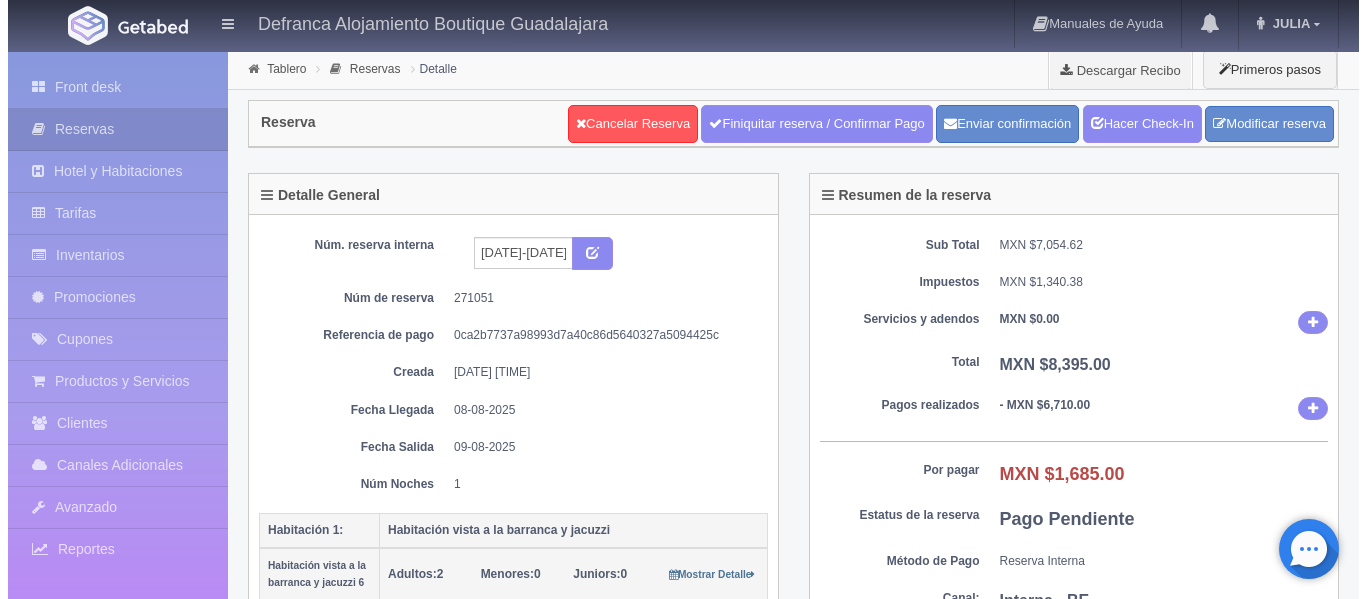 scroll, scrollTop: 300, scrollLeft: 0, axis: vertical 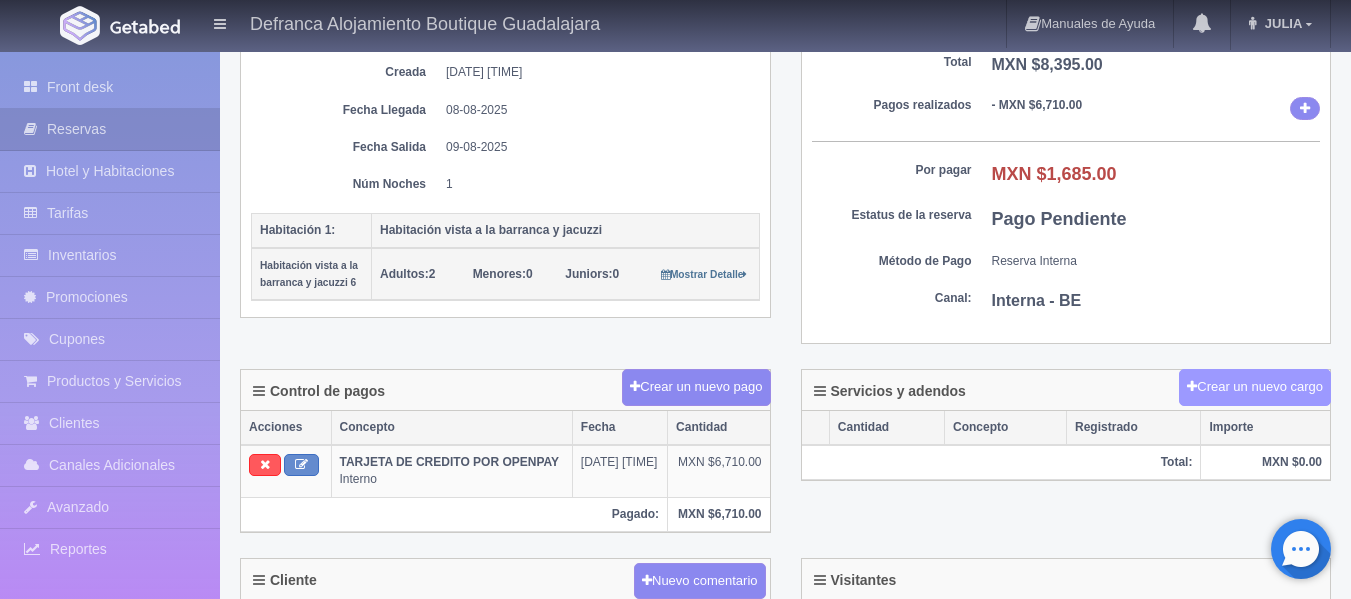 click on "Crear un nuevo cargo" at bounding box center (1255, 387) 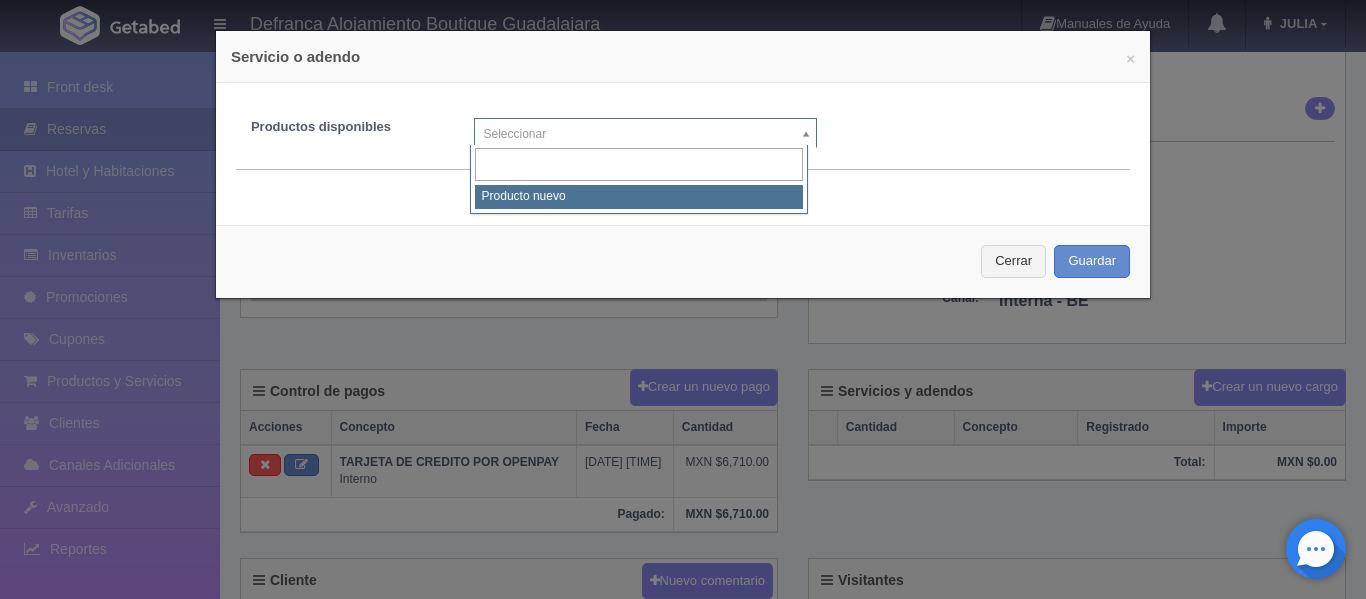click on "Defranca Alojamiento Boutique Guadalajara
Manuales de Ayuda
Actualizaciones recientes
JULIA
Mi Perfil
Salir / Log Out
Procesando...
Front desk
Reservas
Hotel y Habitaciones
Tarifas
Inventarios
Promociones
Cupones
Productos y Servicios
Clientes
Canales Adicionales" at bounding box center (683, 438) 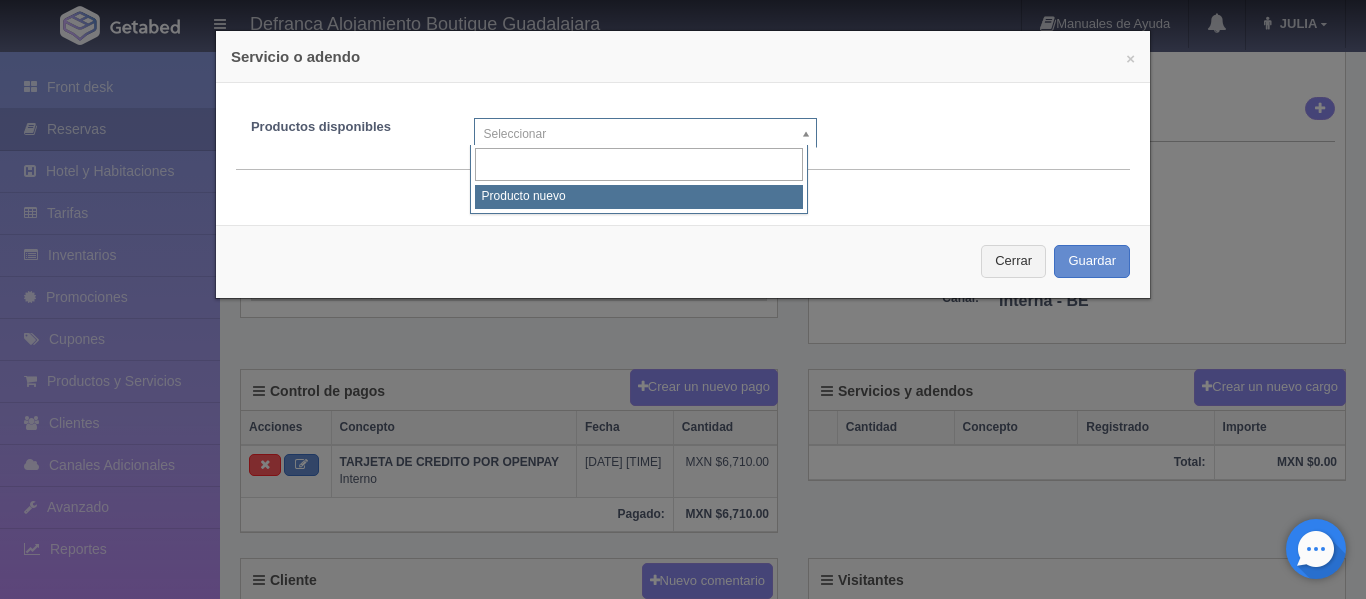 select on "0" 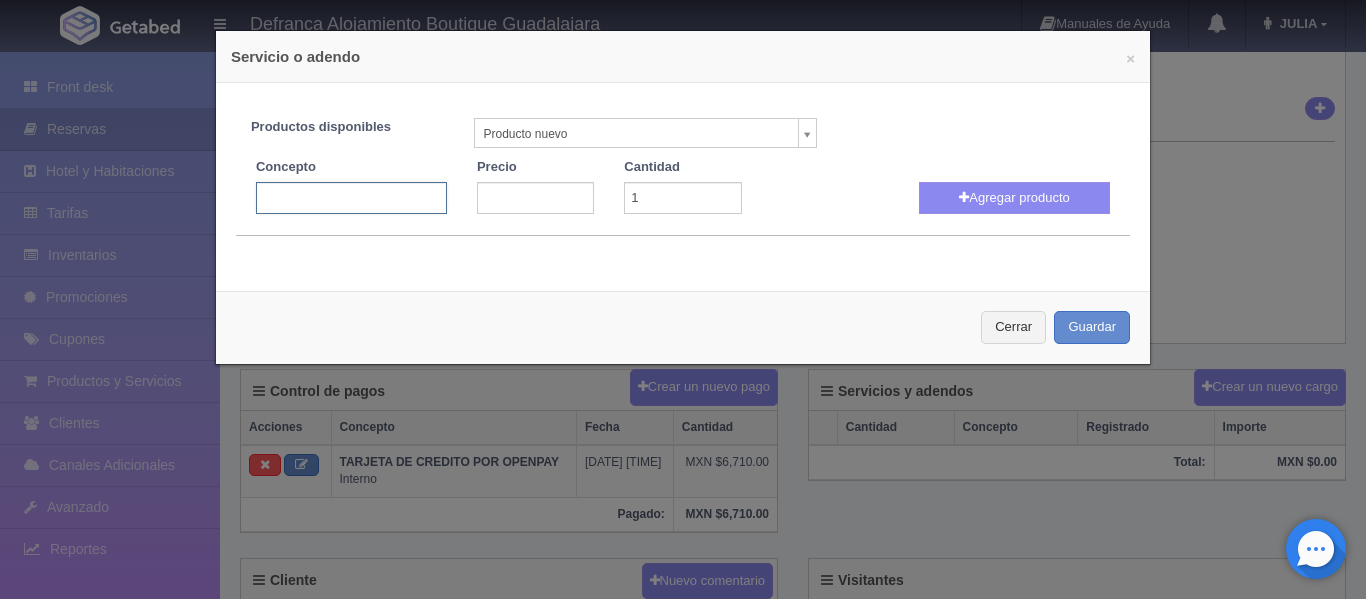 click at bounding box center [351, 198] 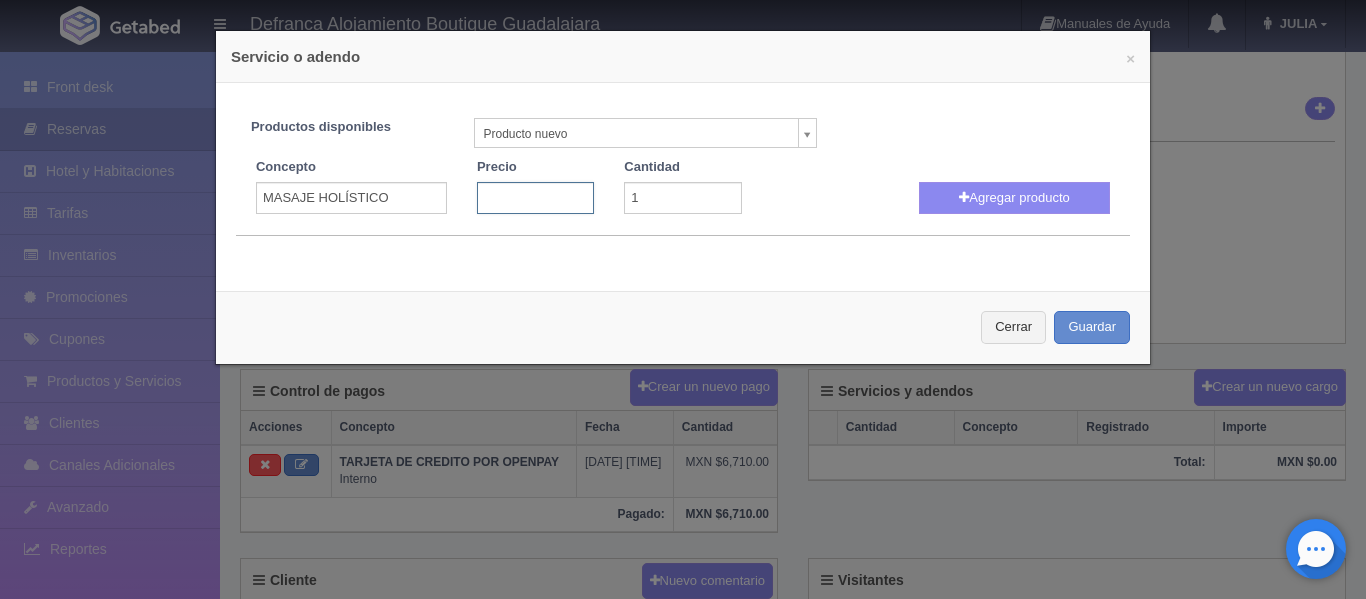 click at bounding box center (535, 198) 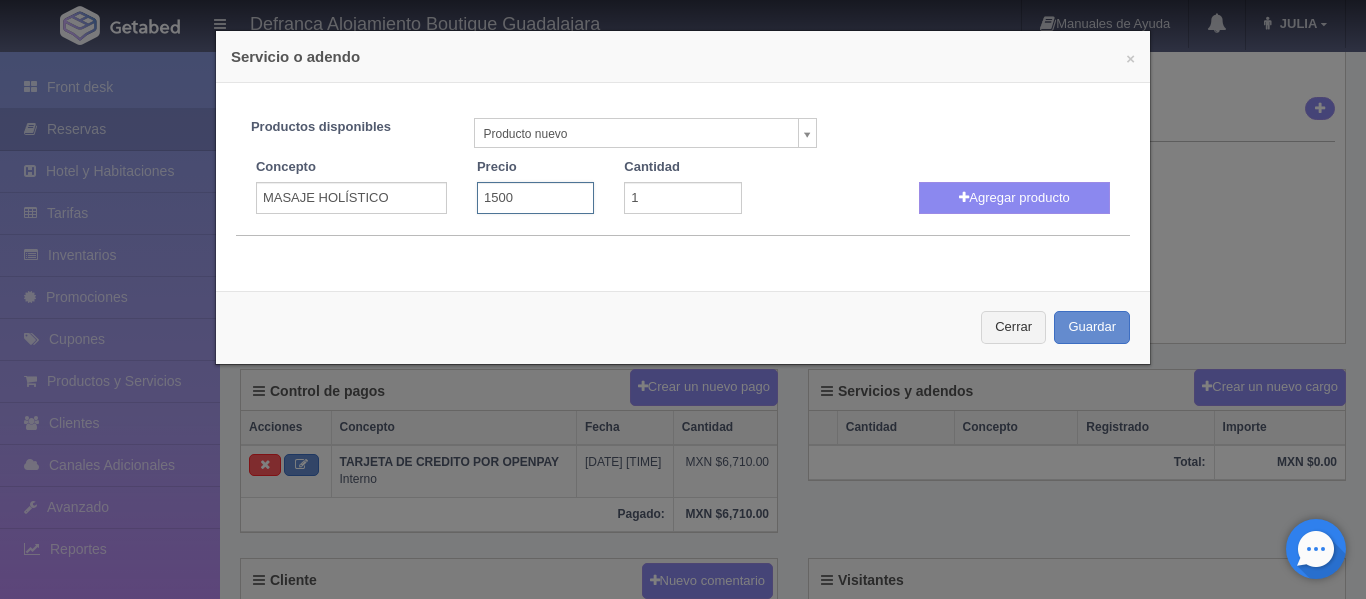 type on "1500" 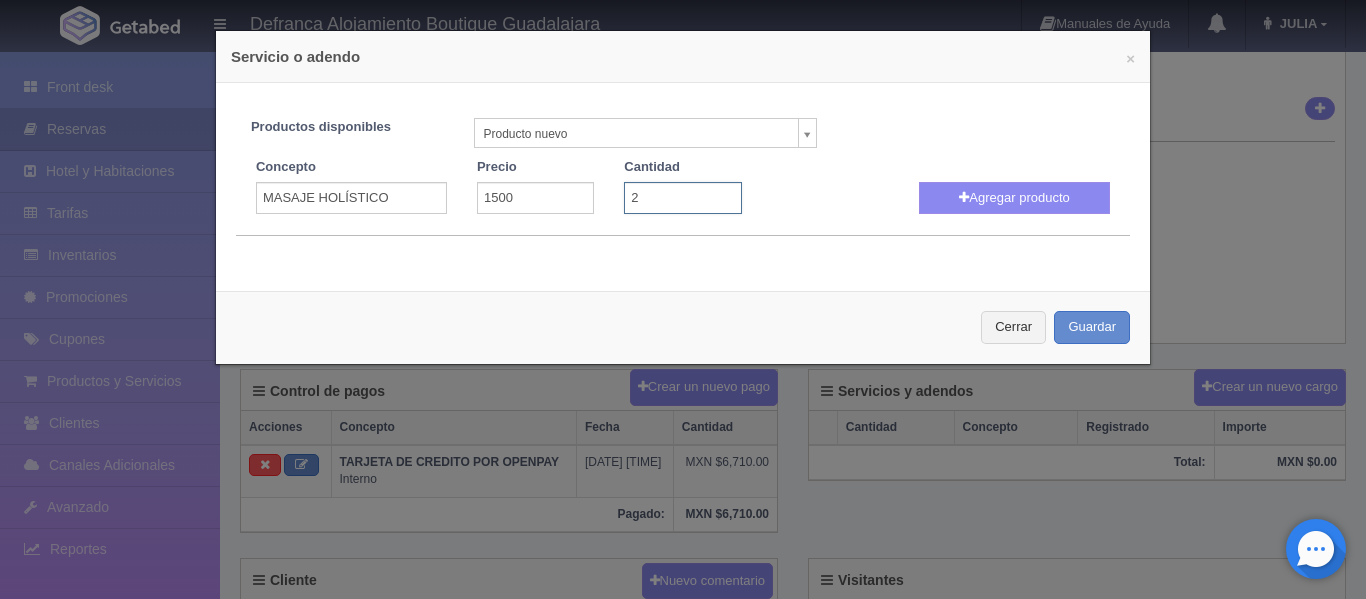 type on "2" 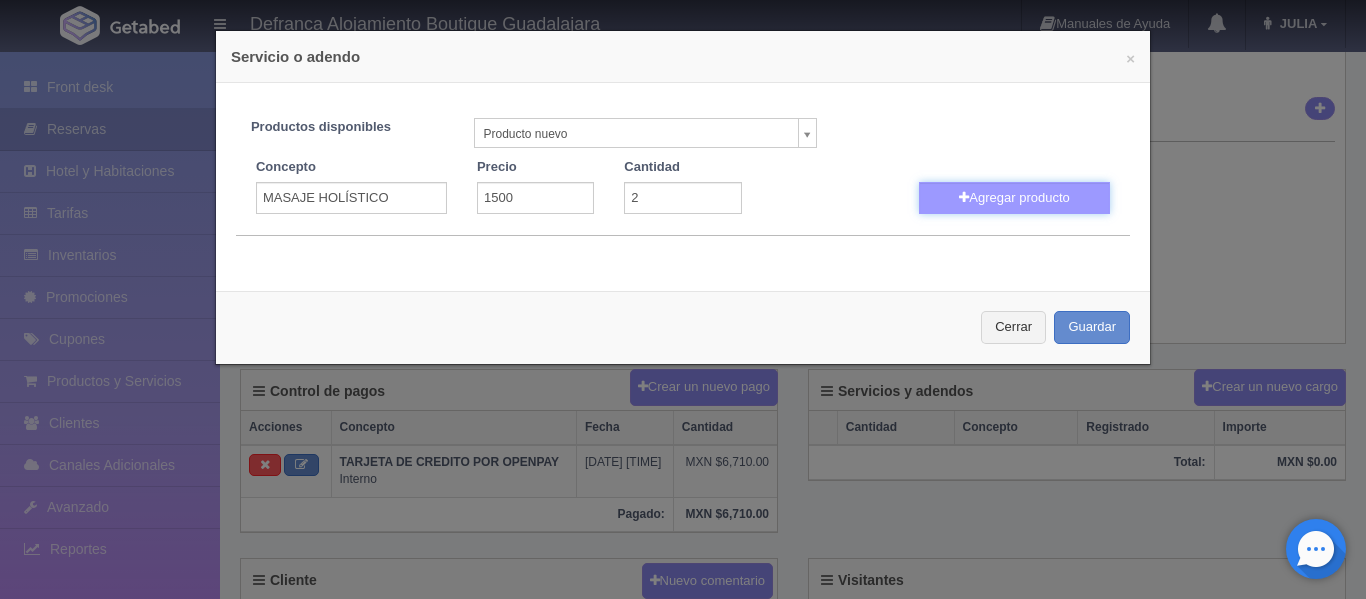 click on "Agregar producto" at bounding box center (1014, 198) 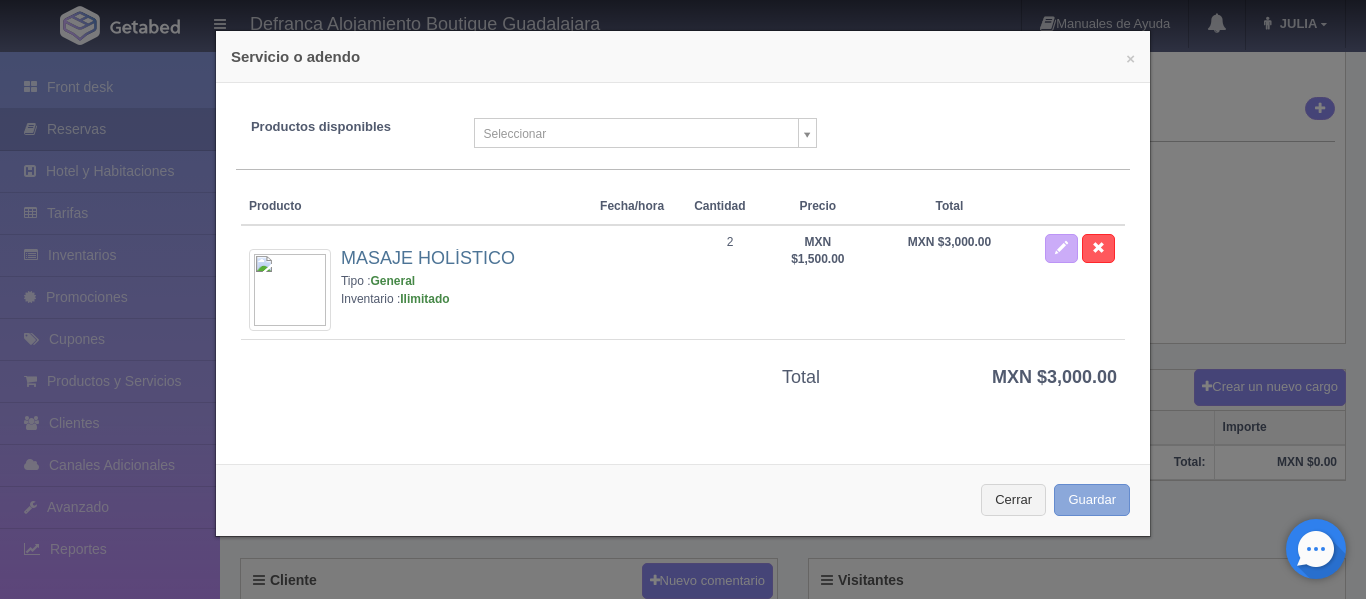 click on "Guardar" at bounding box center (1092, 500) 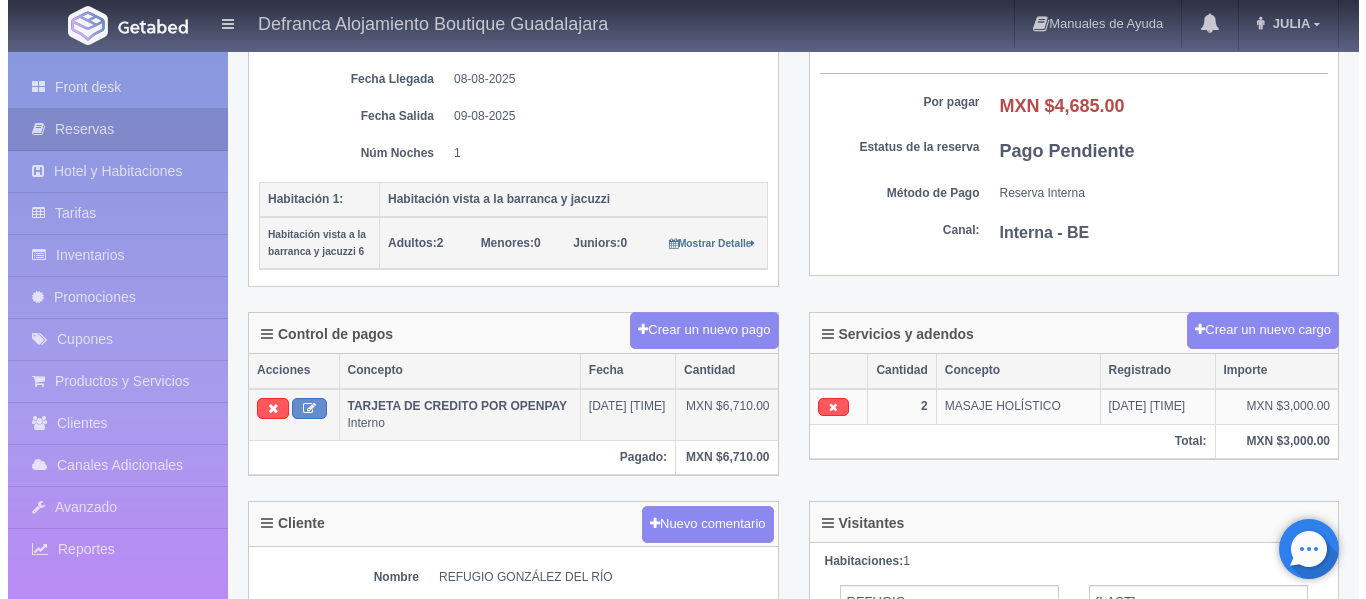 scroll, scrollTop: 400, scrollLeft: 0, axis: vertical 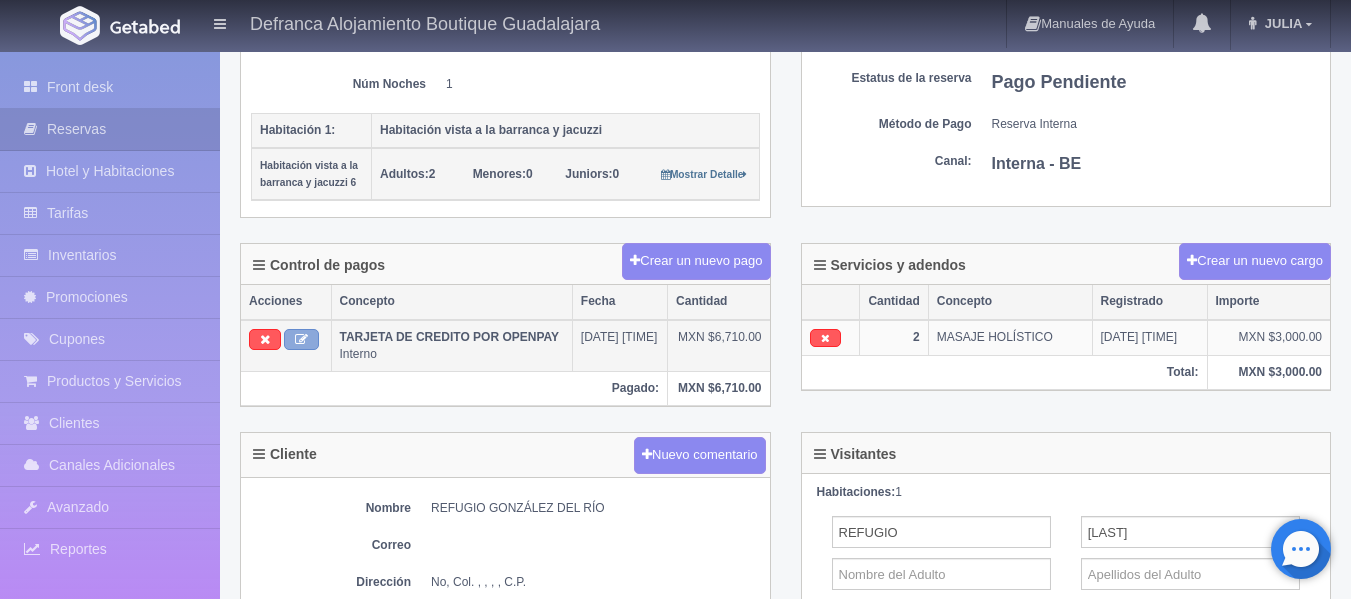 click at bounding box center [301, 339] 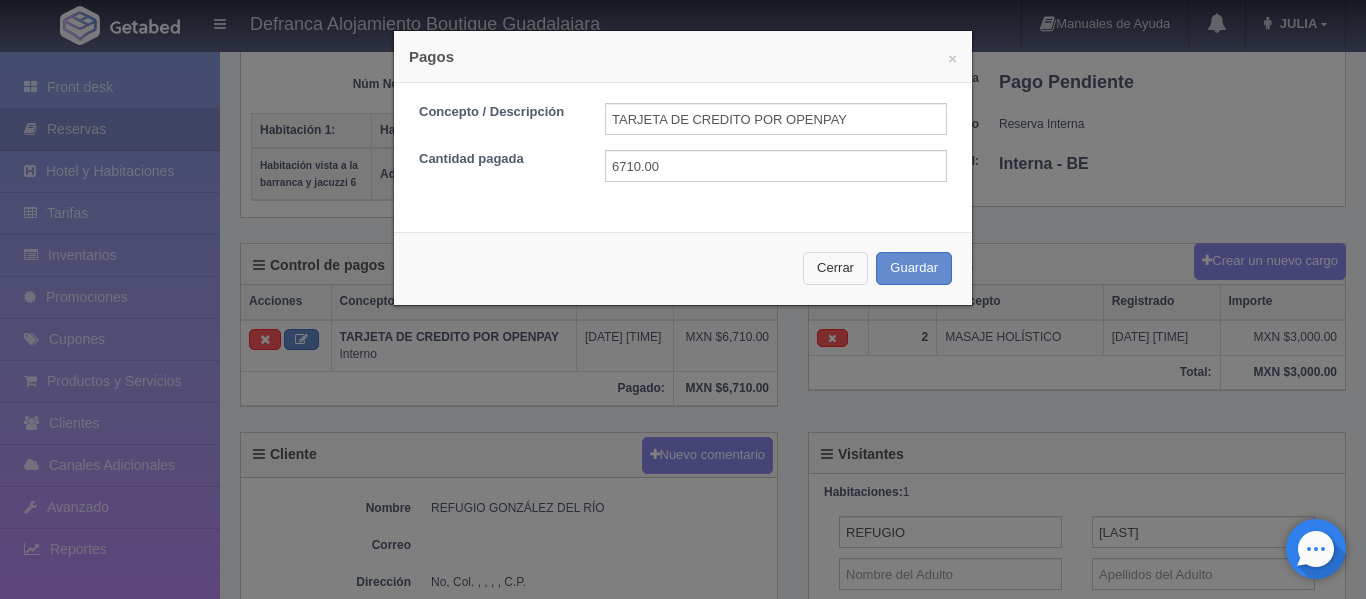 click on "Cerrar" at bounding box center (835, 268) 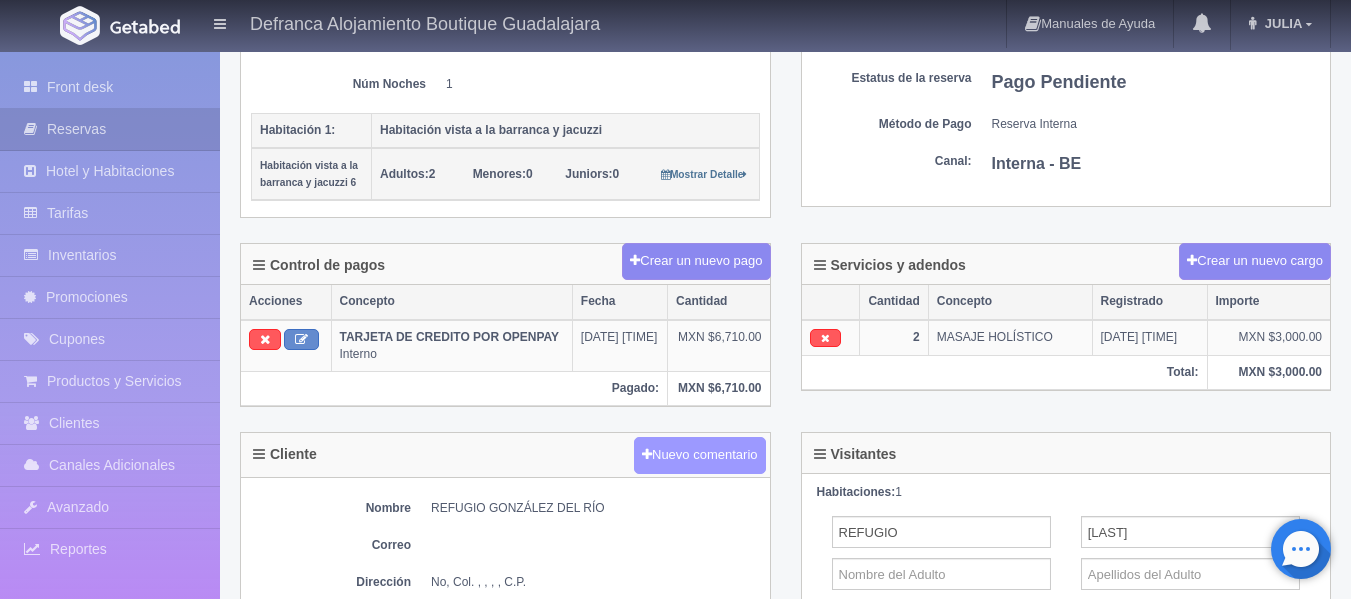 click on "Nuevo comentario" at bounding box center (700, 455) 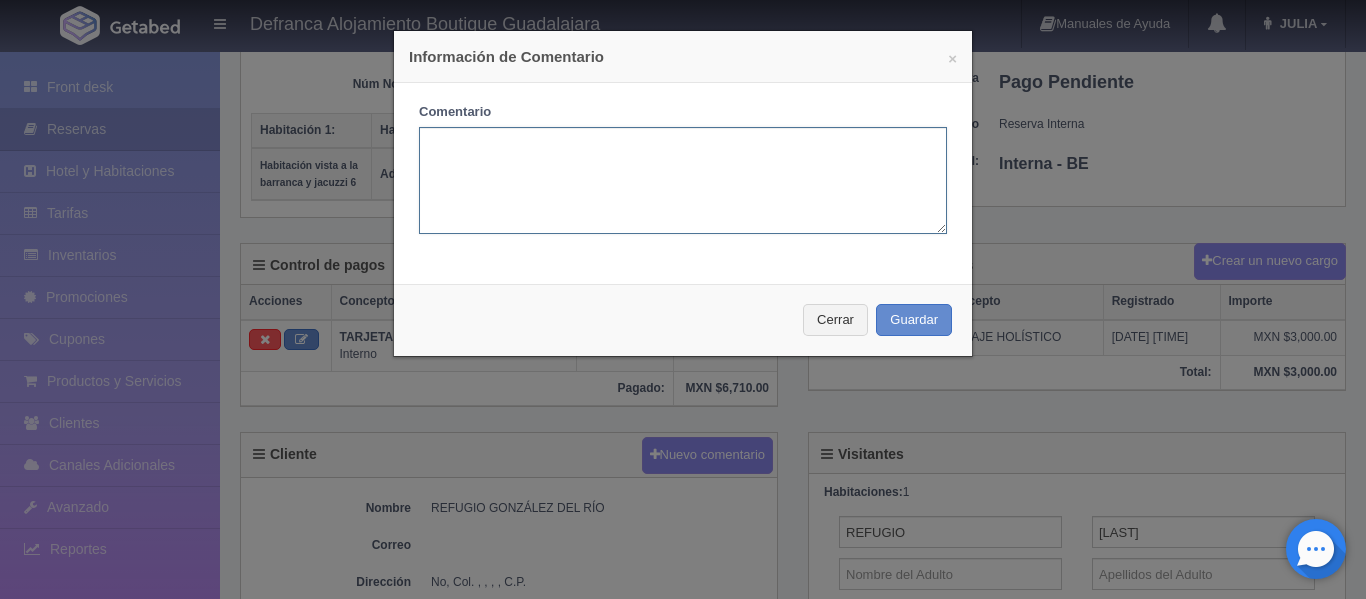 click at bounding box center (683, 180) 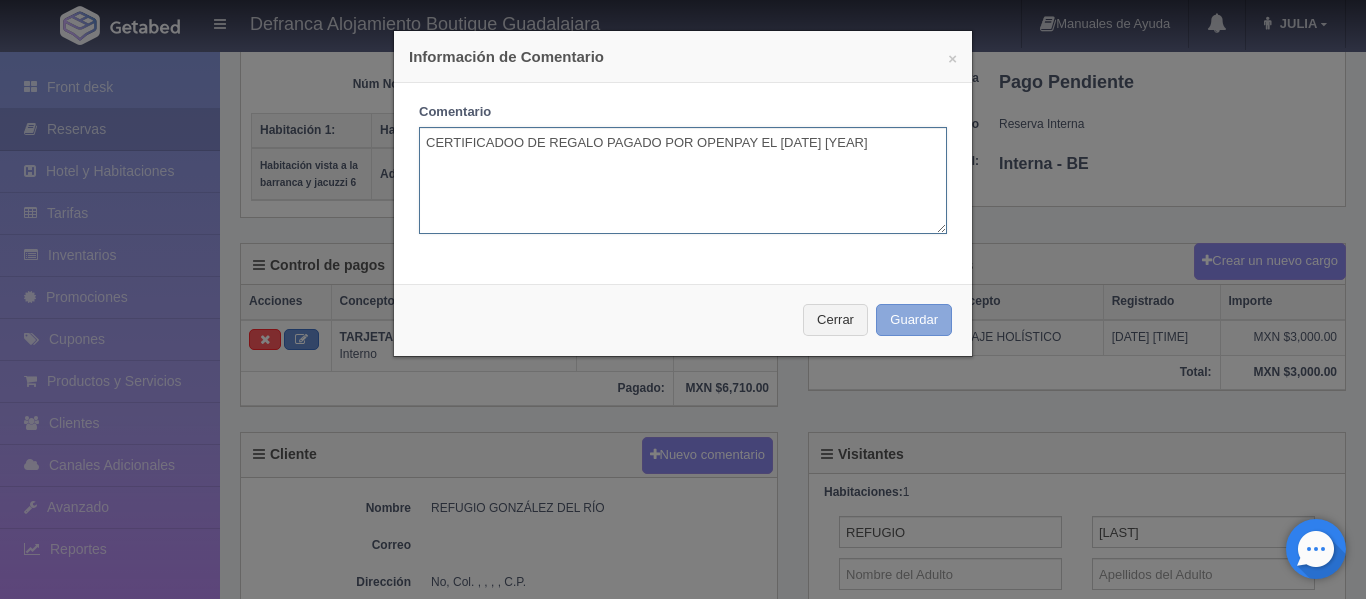 type on "CERTIFICADOO DE REGALO PAGADO POR OPENPAY EL 07 DE ABRIL DEL 2025" 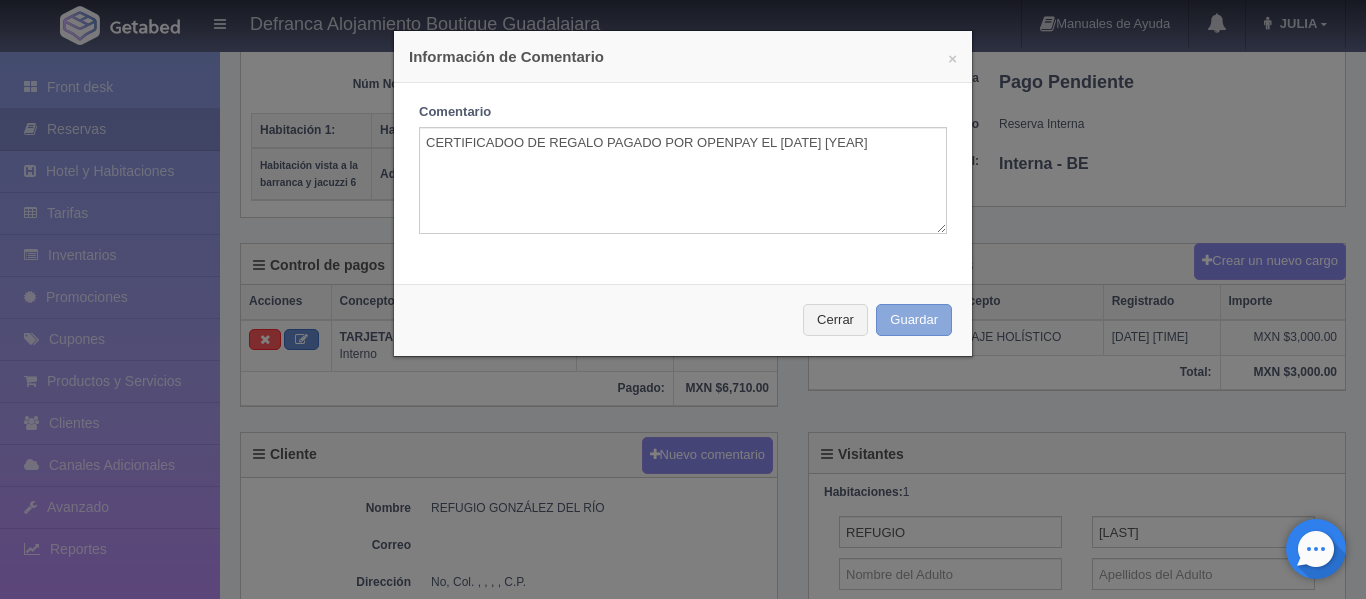 click on "Guardar" at bounding box center [914, 320] 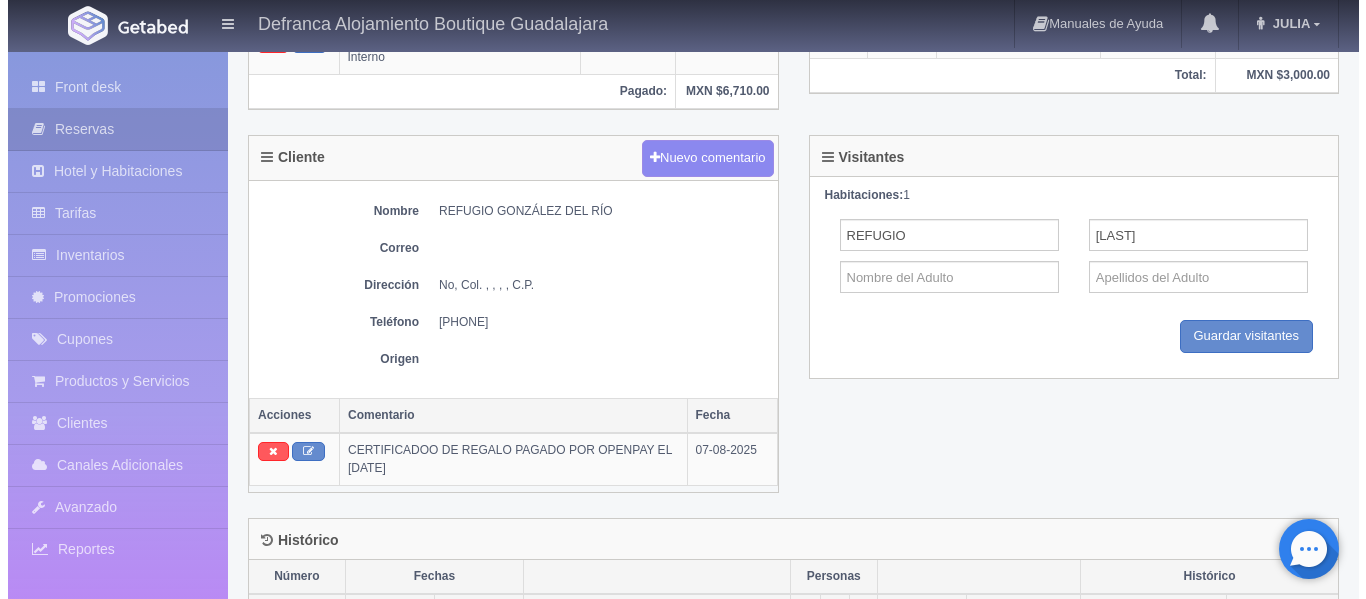 scroll, scrollTop: 700, scrollLeft: 0, axis: vertical 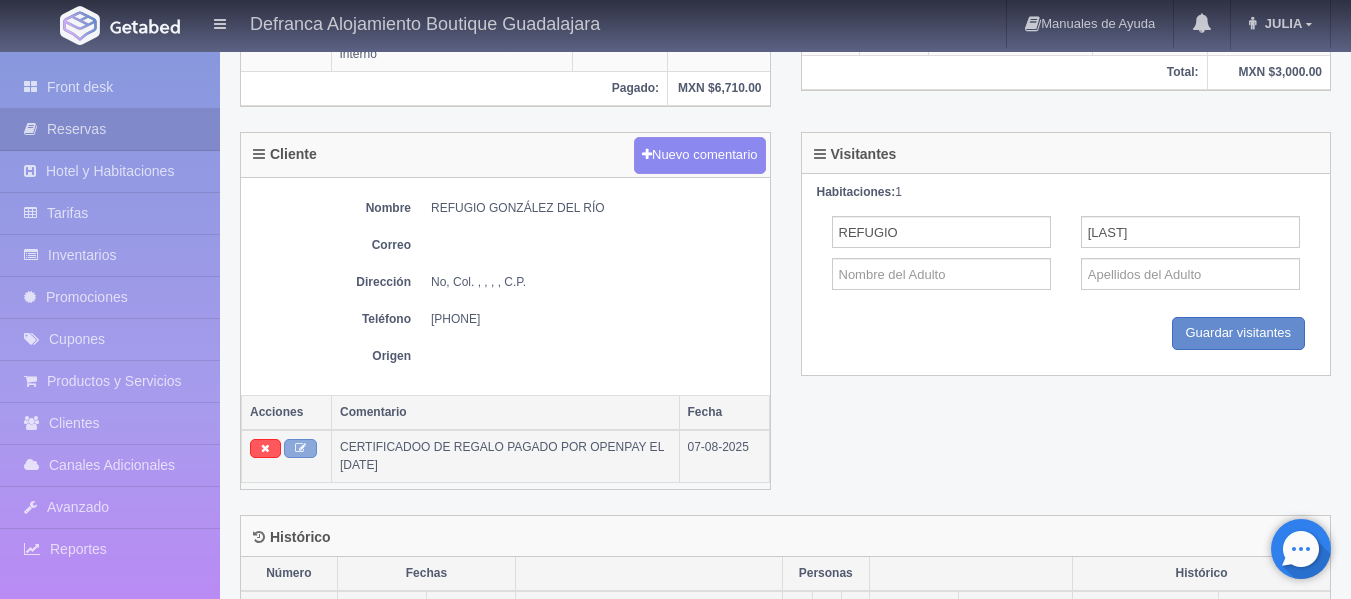 click at bounding box center [300, 448] 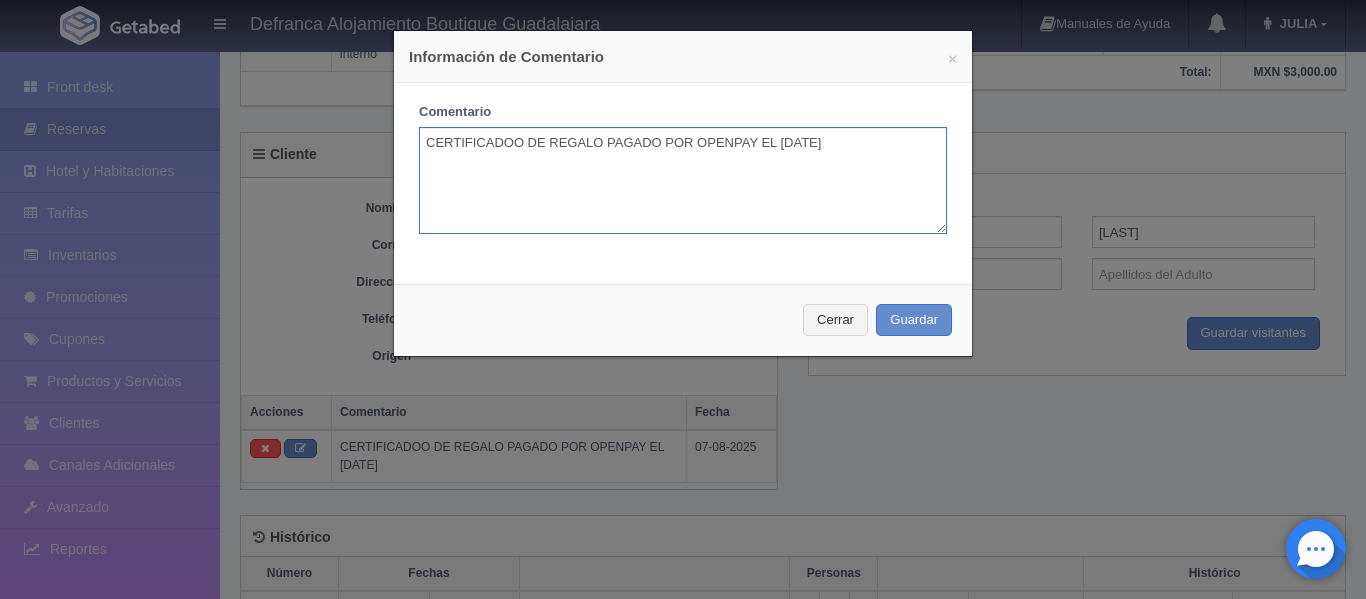 click on "CERTIFICADOO DE REGALO PAGADO POR OPENPAY EL [DATE]" at bounding box center [683, 180] 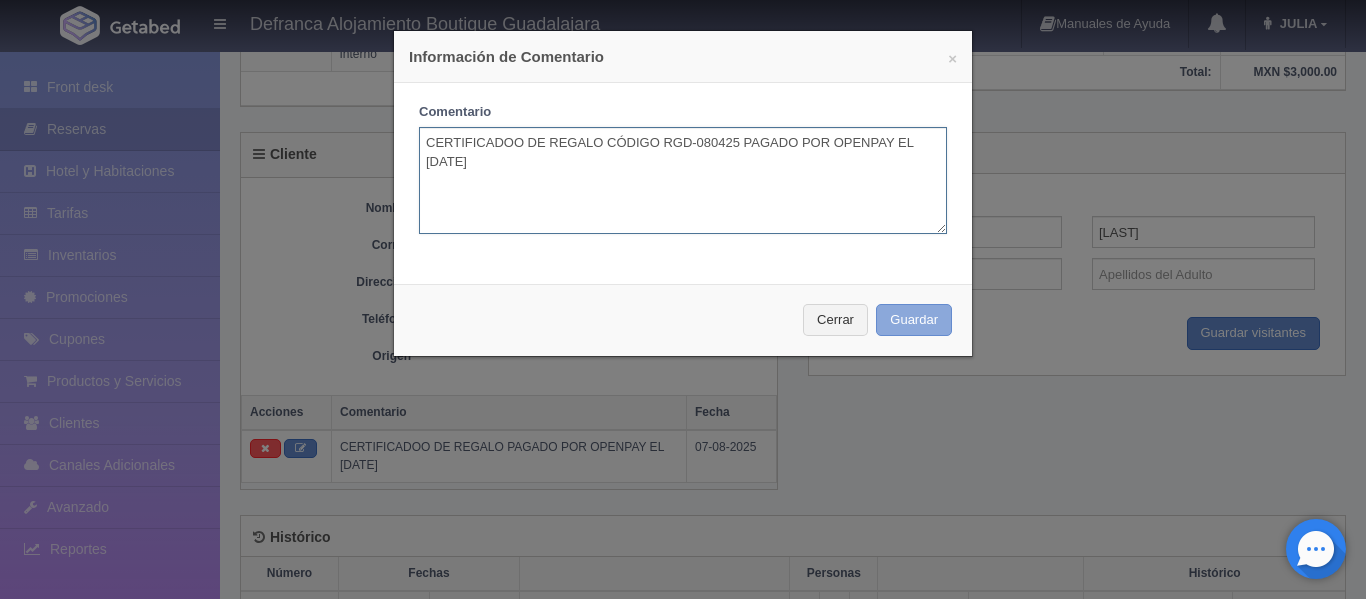 type on "CERTIFICADOO DE REGALO CÓDIGO RGD-080425 PAGADO POR OPENPAY EL [DATE]" 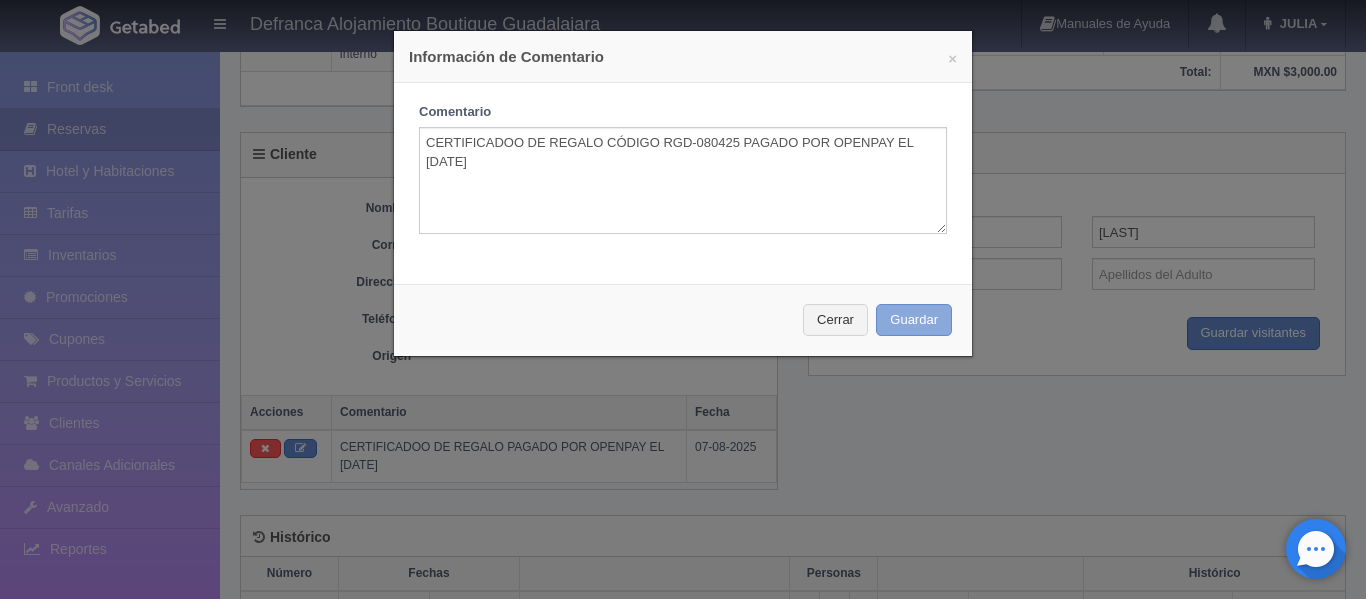 click on "Guardar" at bounding box center [914, 320] 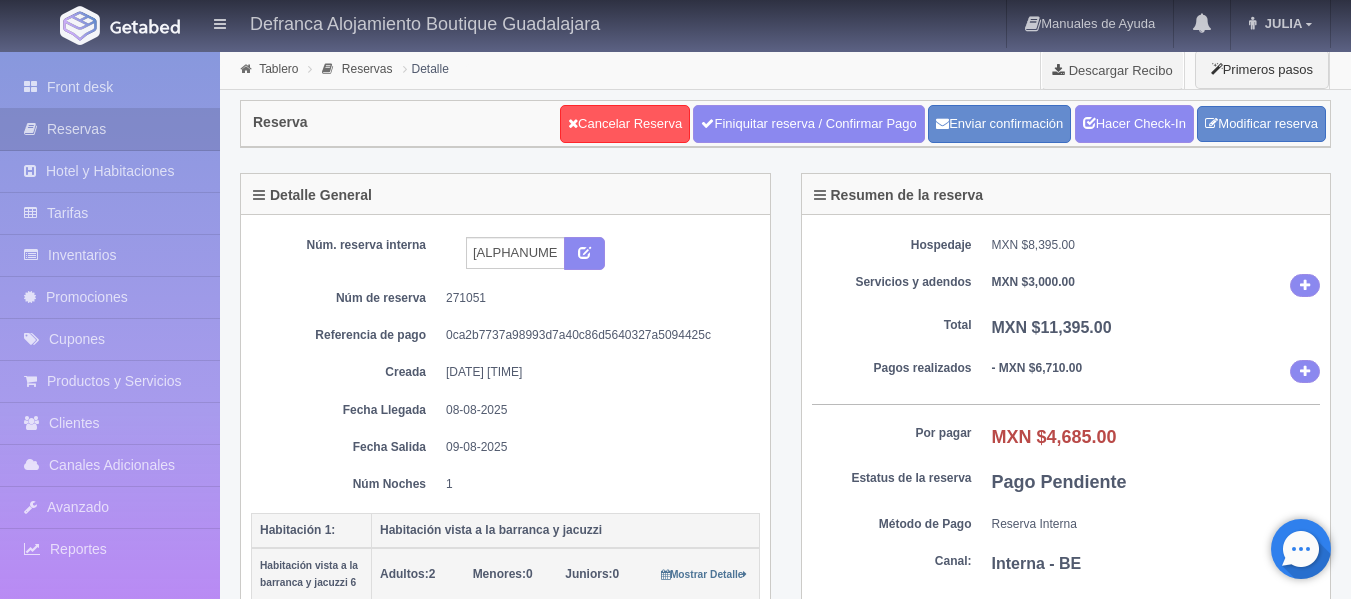 scroll, scrollTop: 700, scrollLeft: 0, axis: vertical 